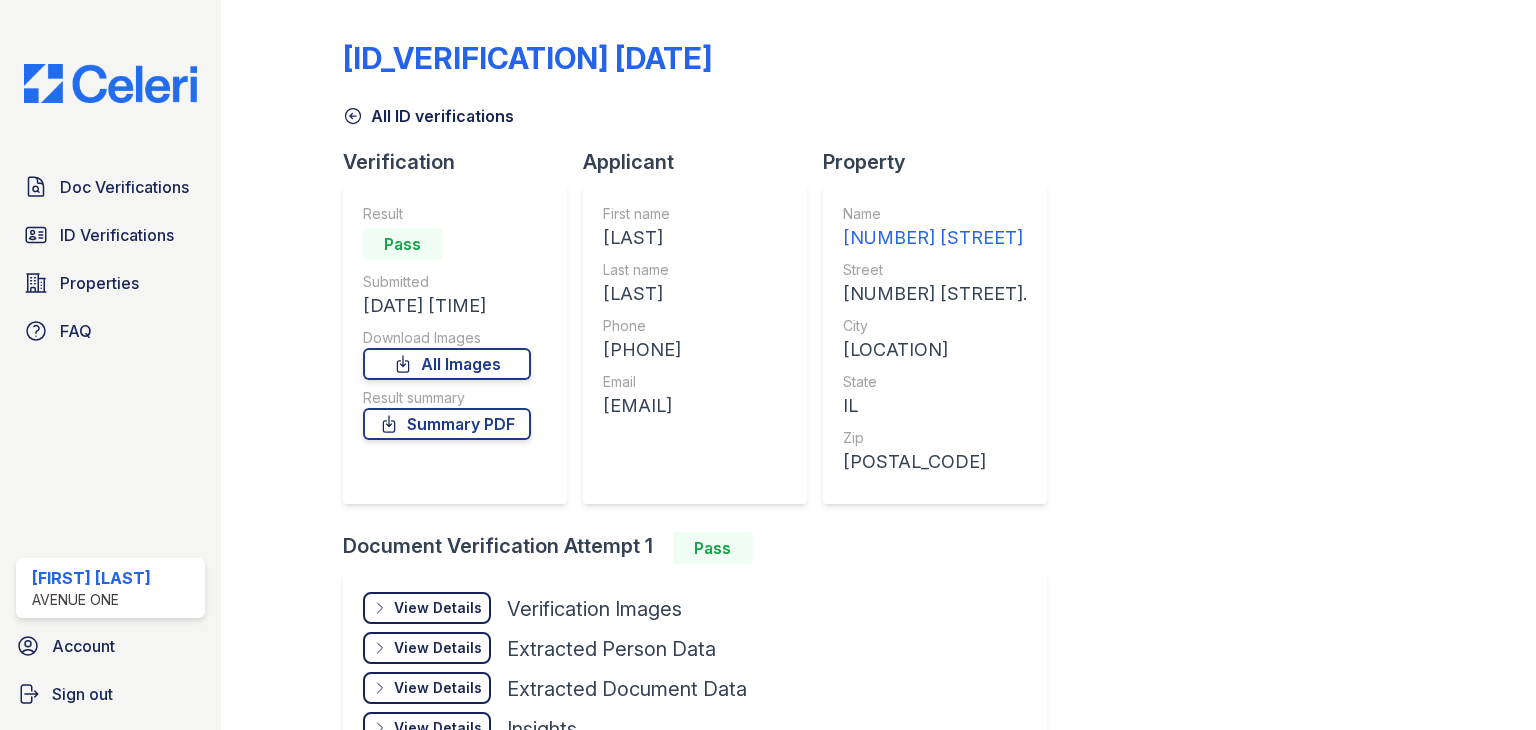 scroll, scrollTop: 0, scrollLeft: 0, axis: both 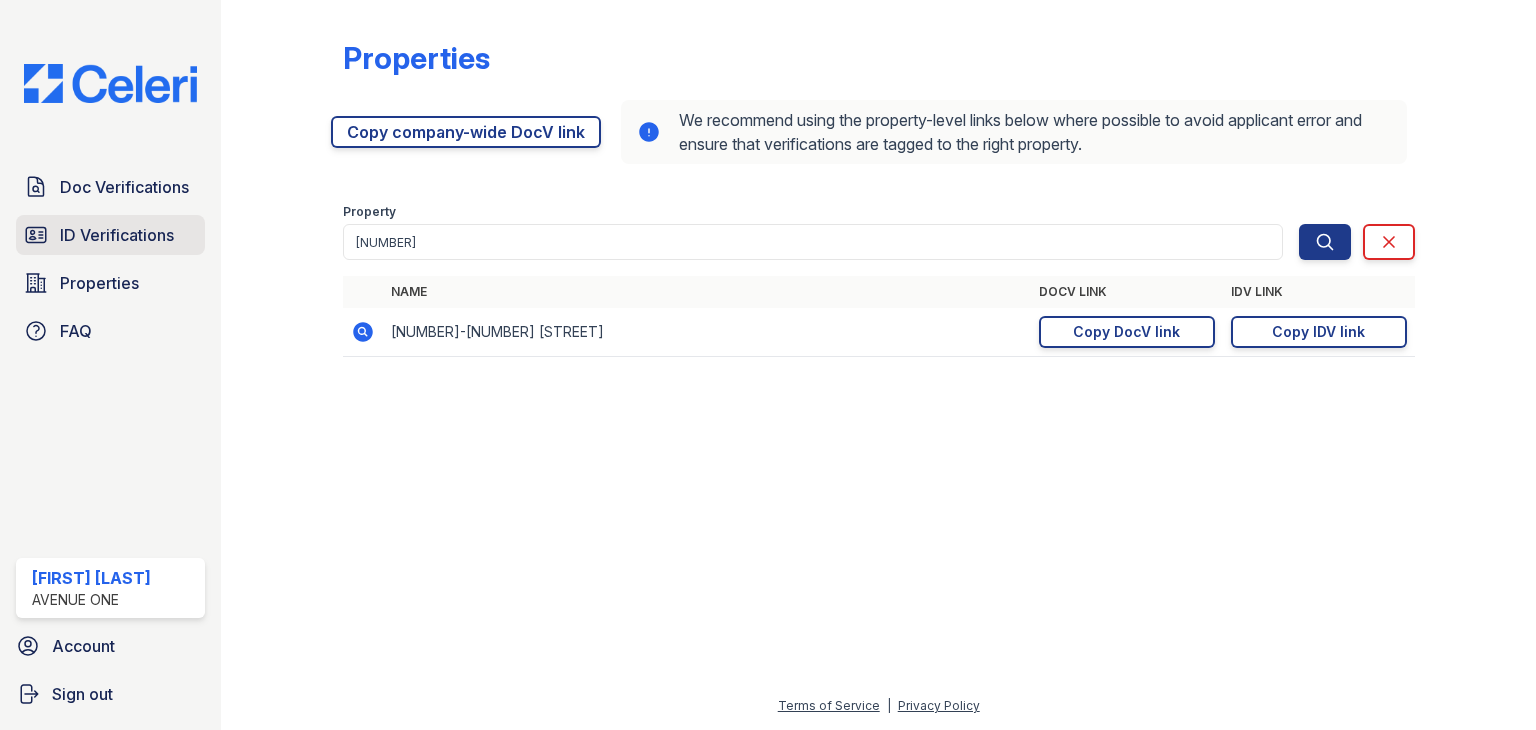 click on "ID Verifications" at bounding box center (110, 235) 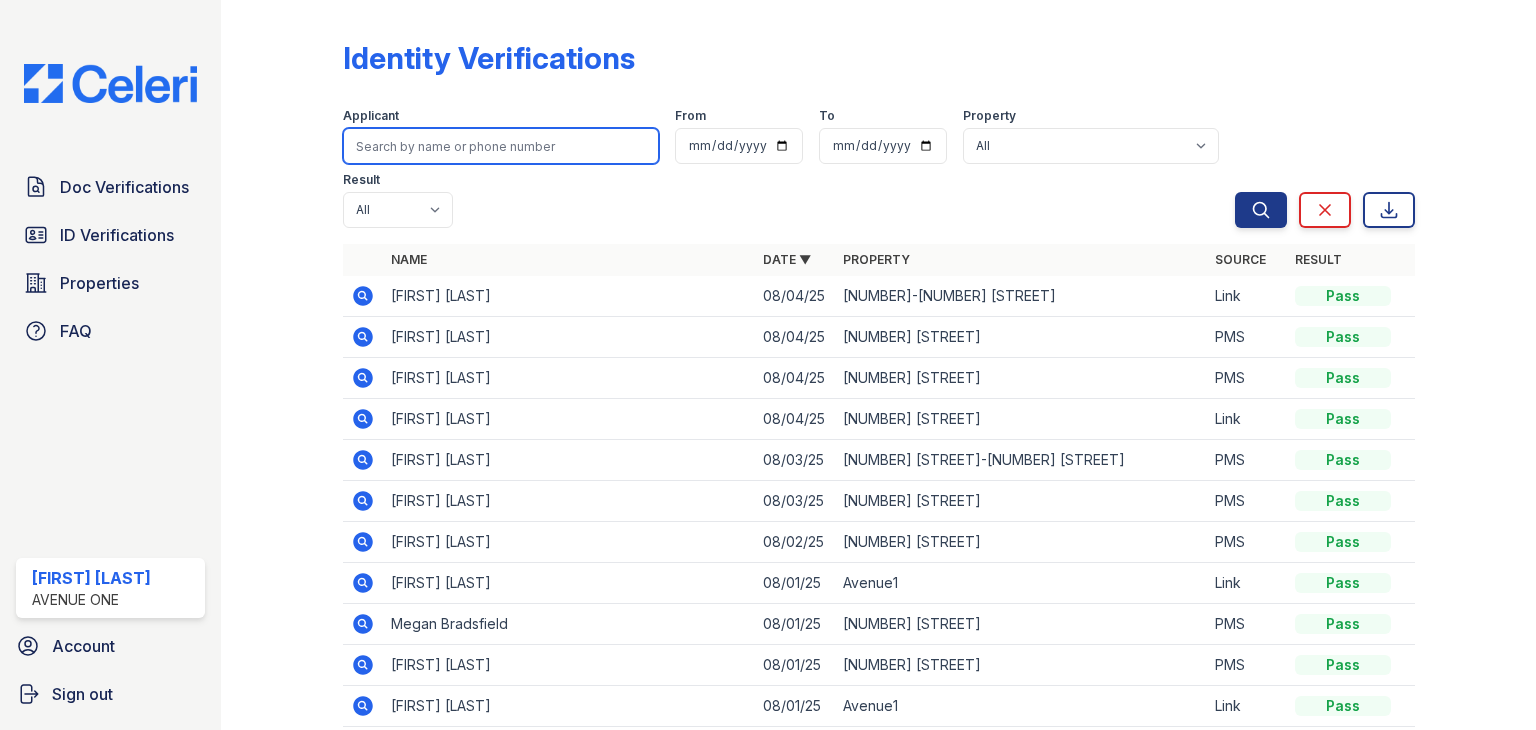 click at bounding box center (501, 146) 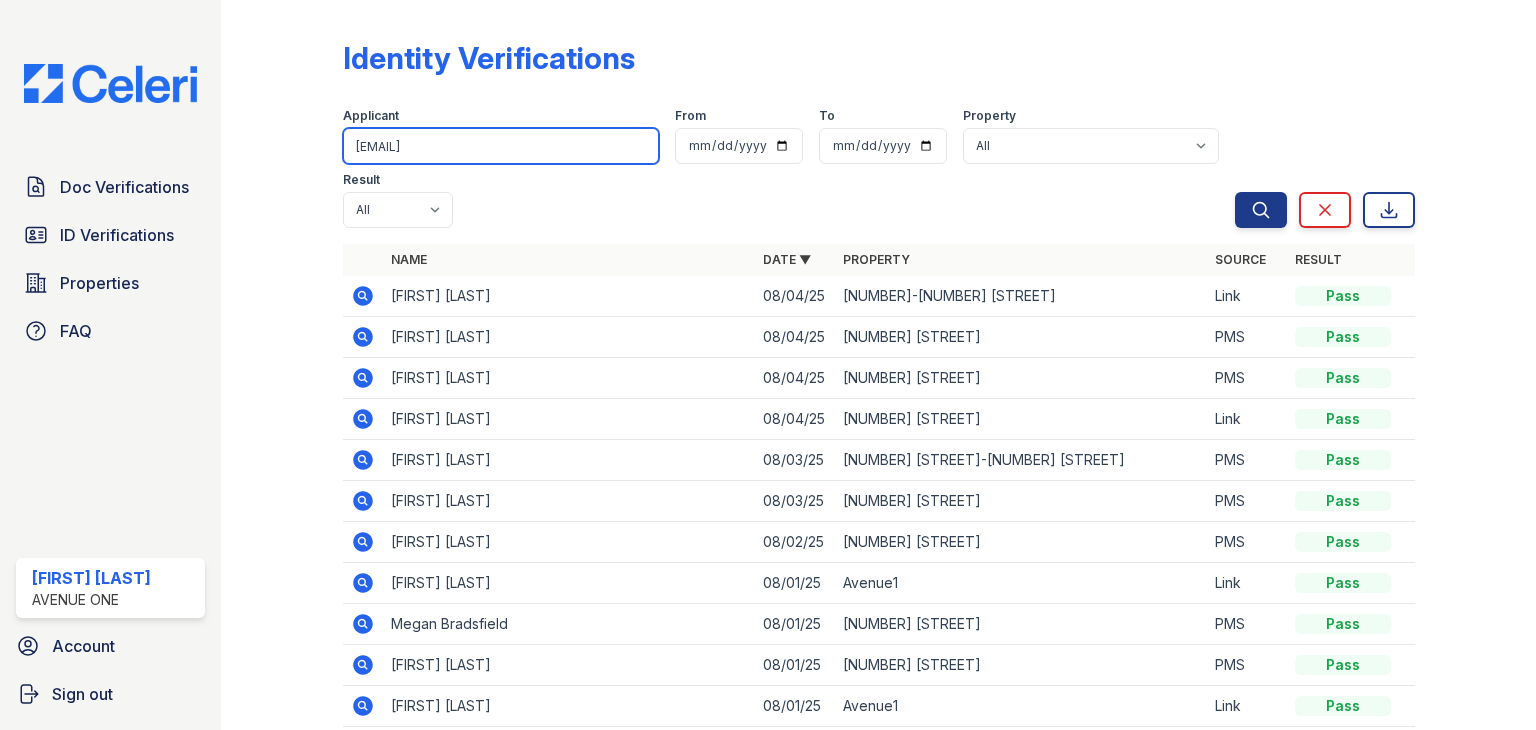 type on "[EMAIL]" 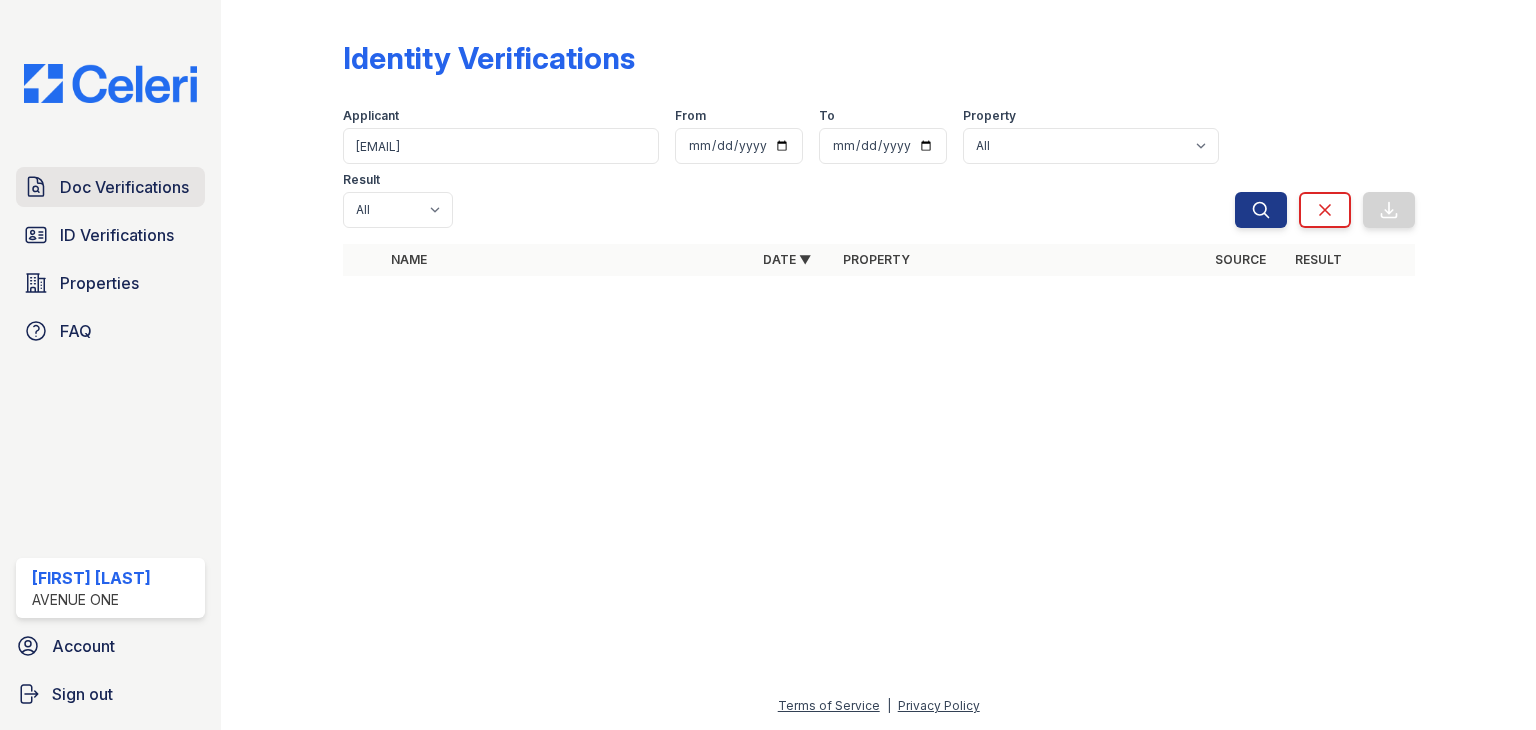 click on "Doc Verifications" at bounding box center (124, 187) 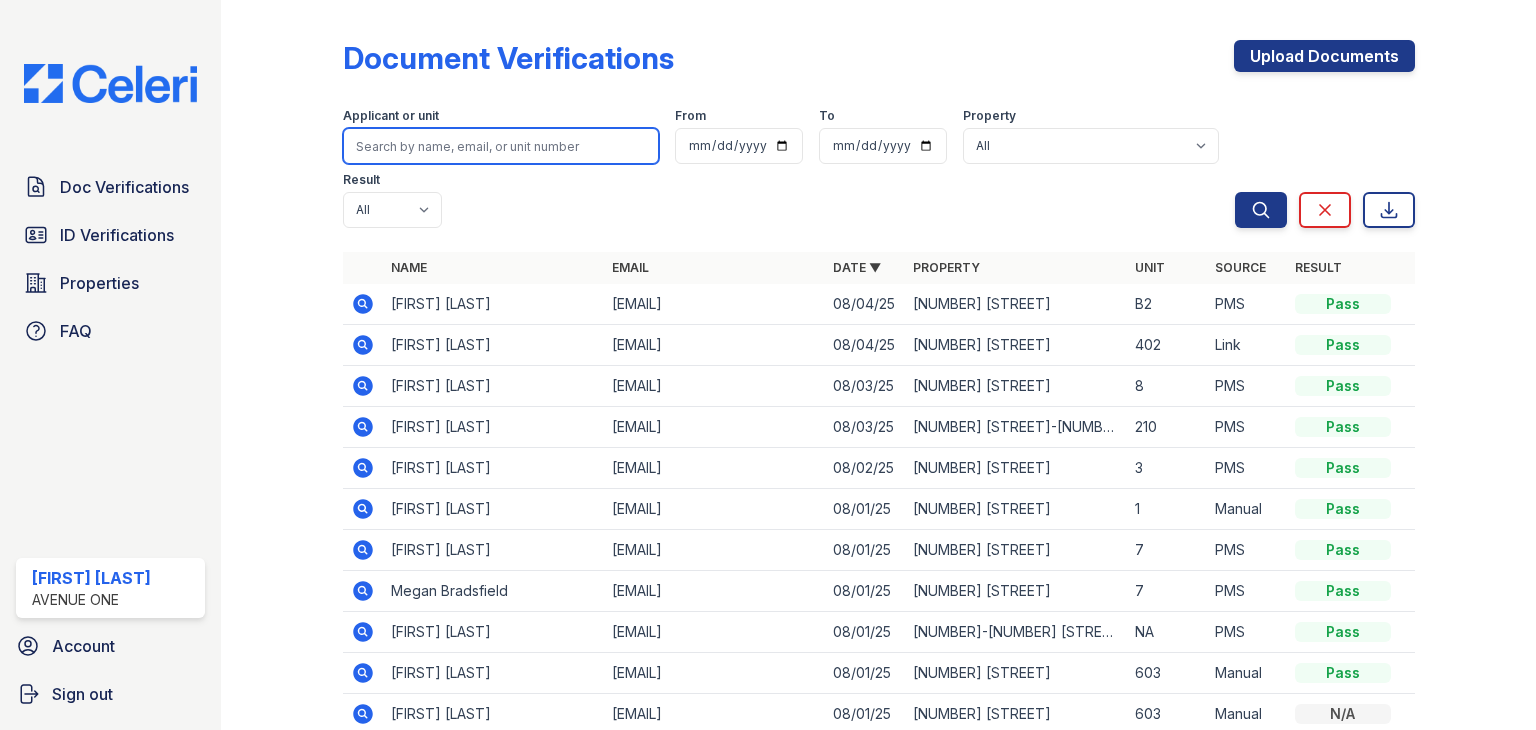 paste on "alyssa092015@icloud.com" 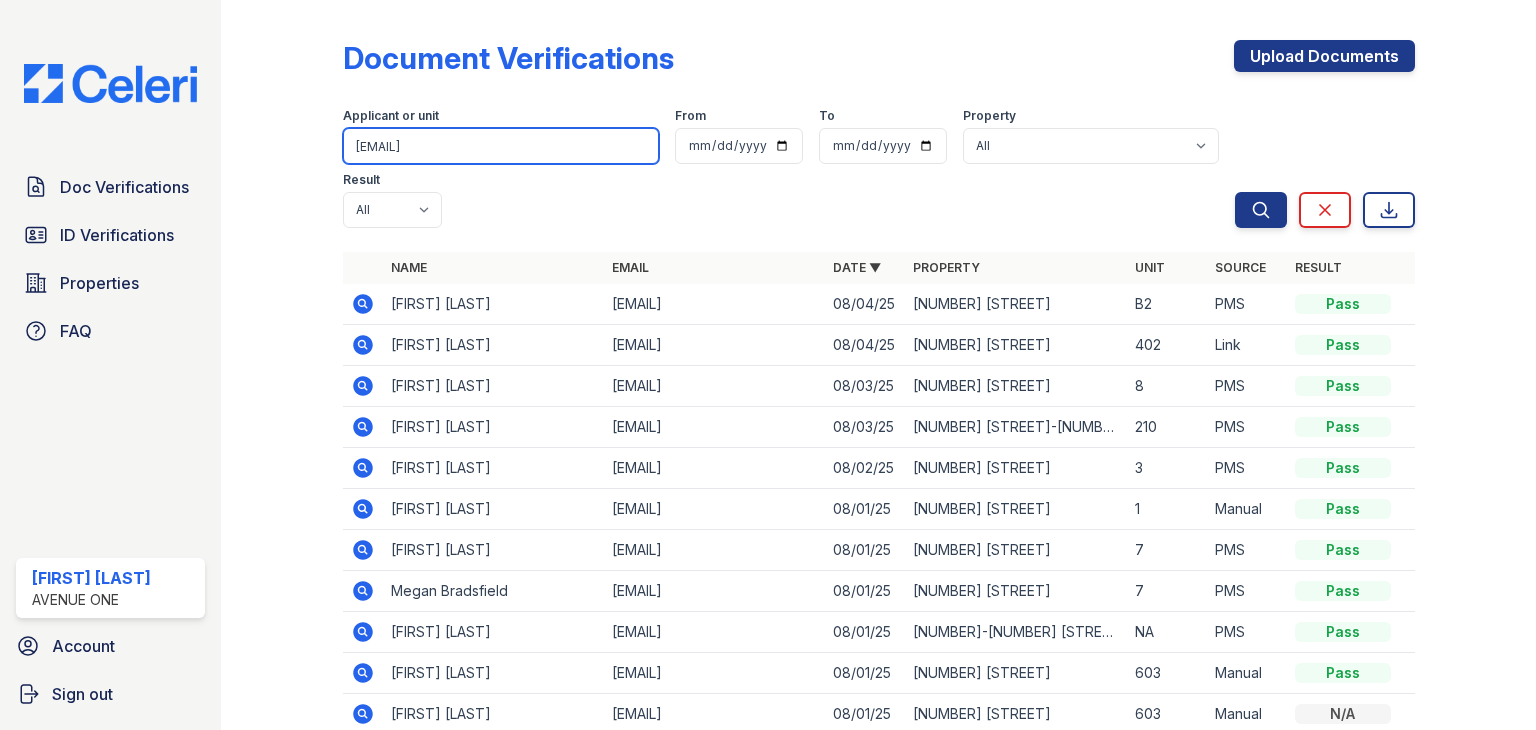 type on "alyssa092015@icloud.com" 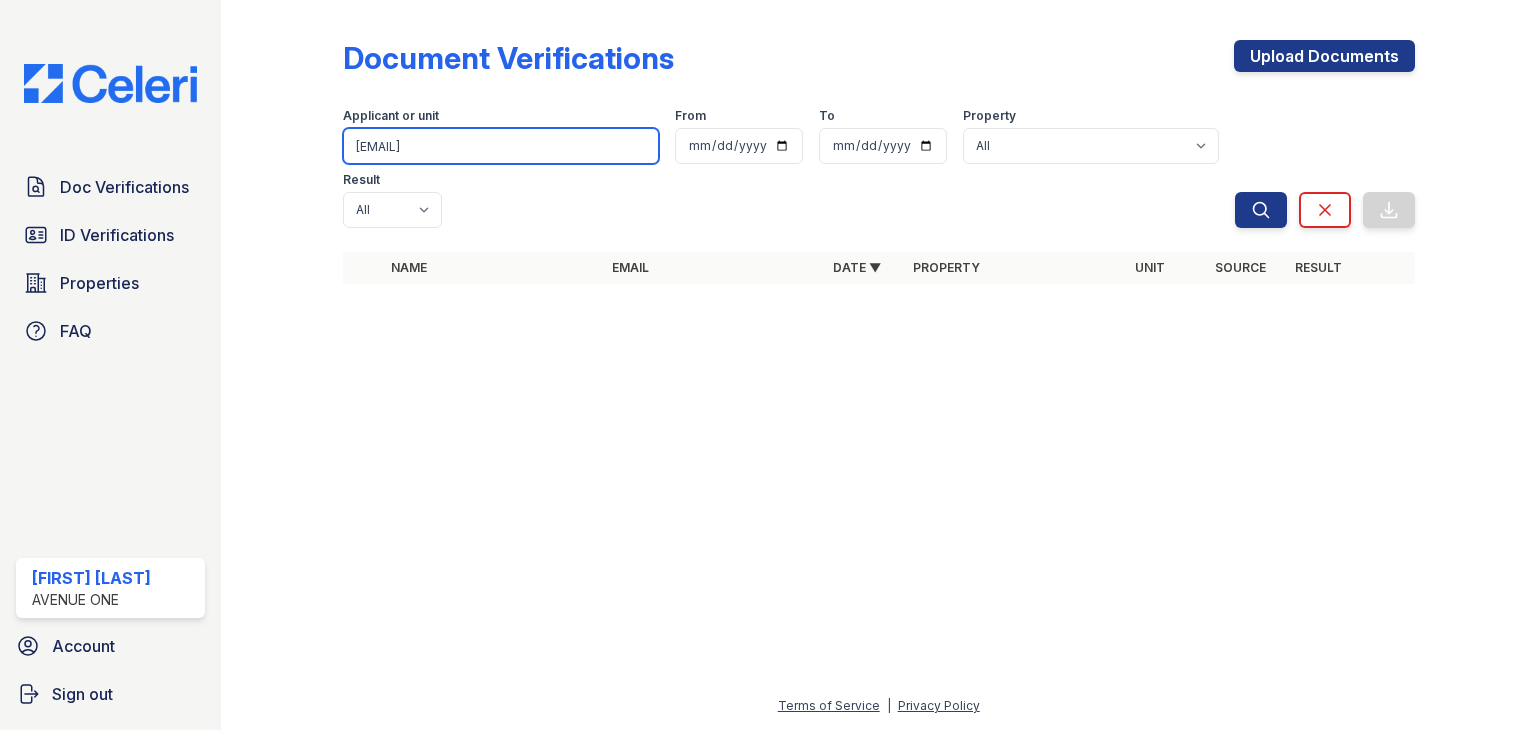 click on "alyssa092015@icloud.com" at bounding box center [501, 146] 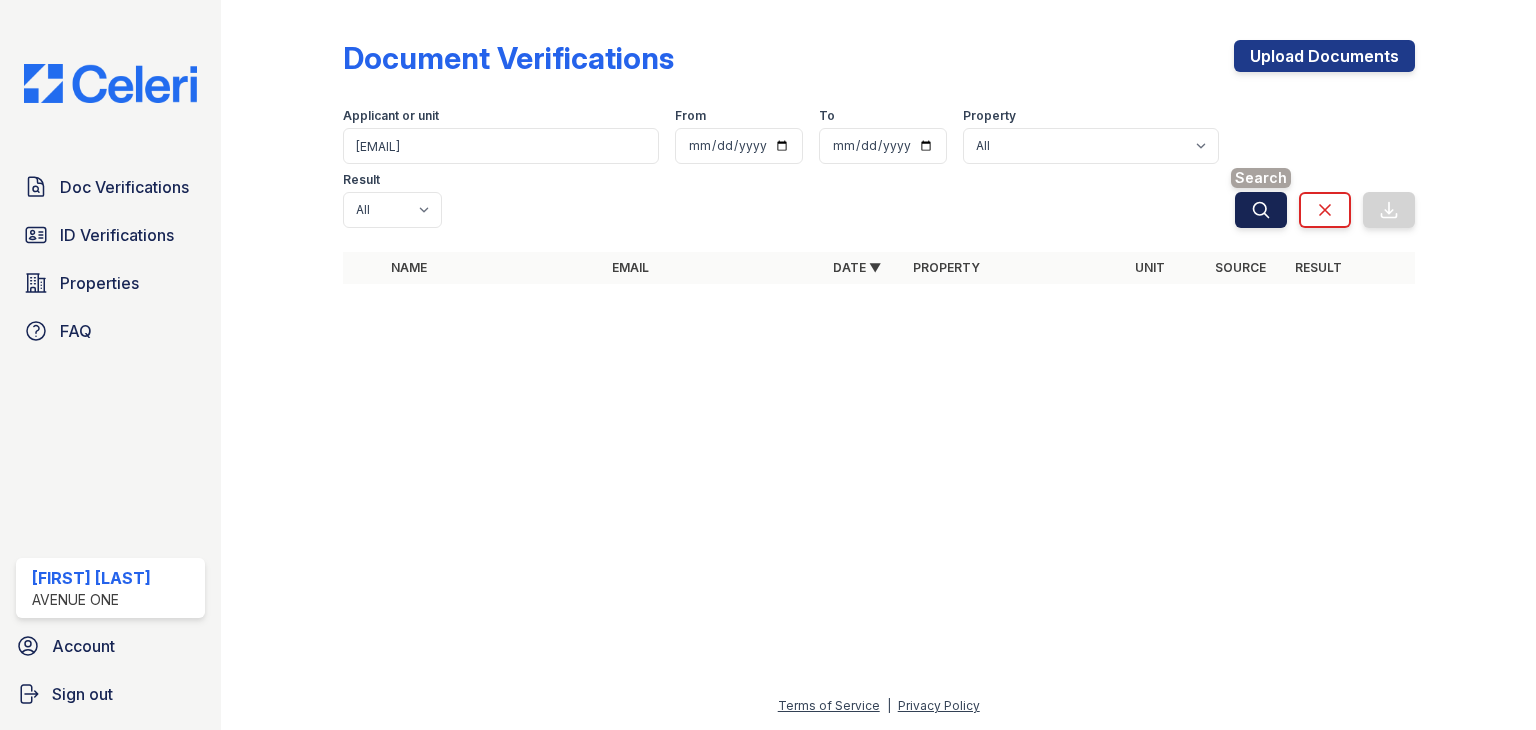 click on "Search" at bounding box center [1261, 210] 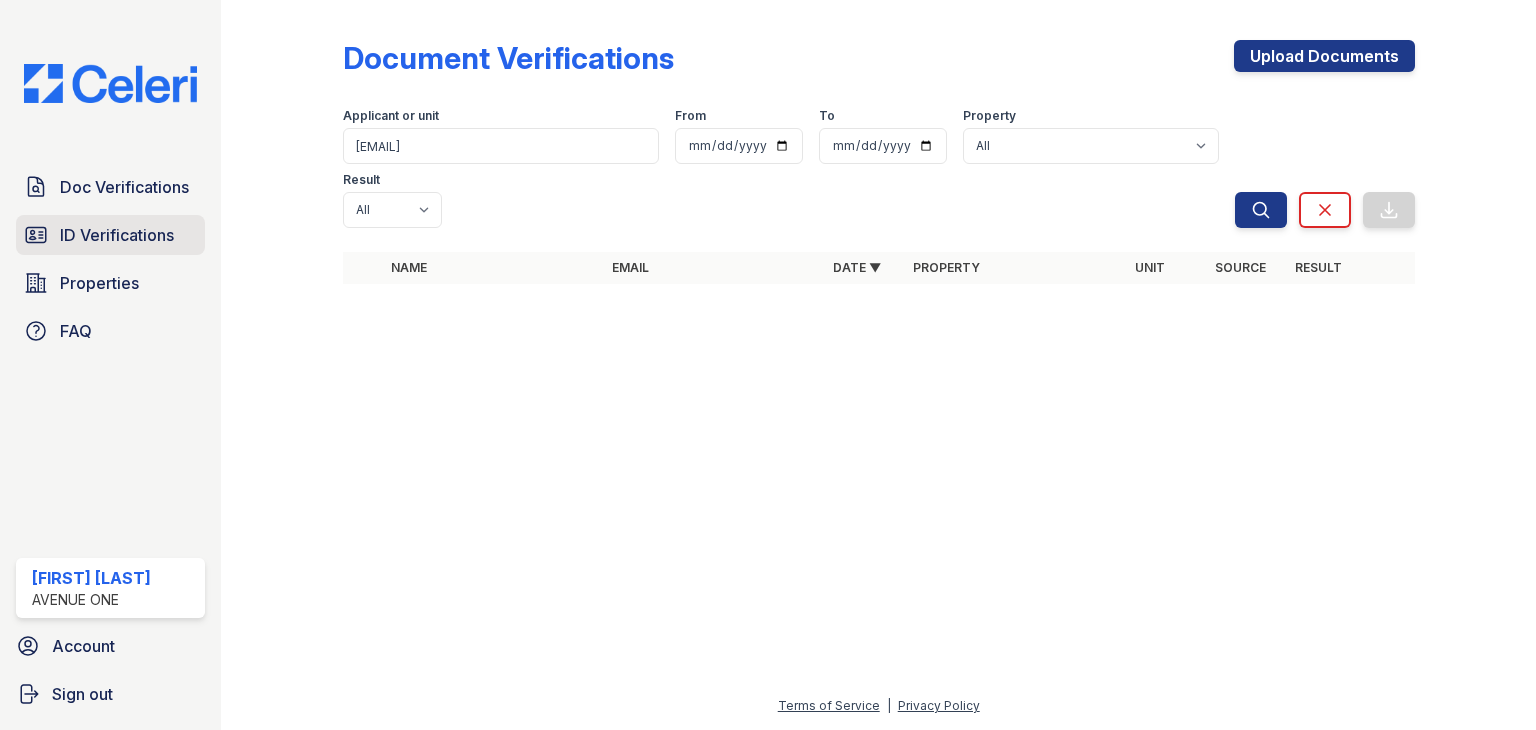 click on "ID Verifications" at bounding box center [117, 235] 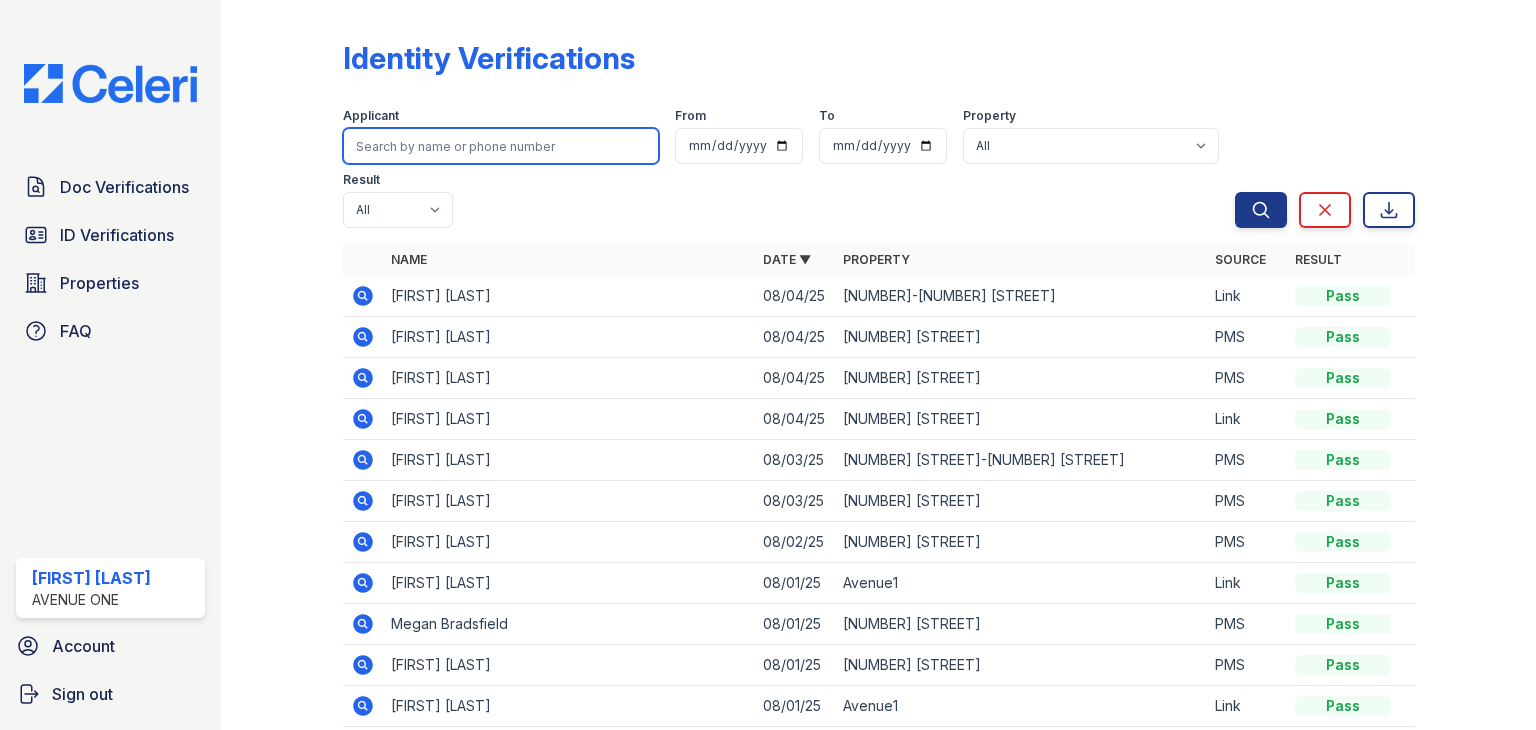 drag, startPoint x: 500, startPoint y: 142, endPoint x: 91, endPoint y: 140, distance: 409.00488 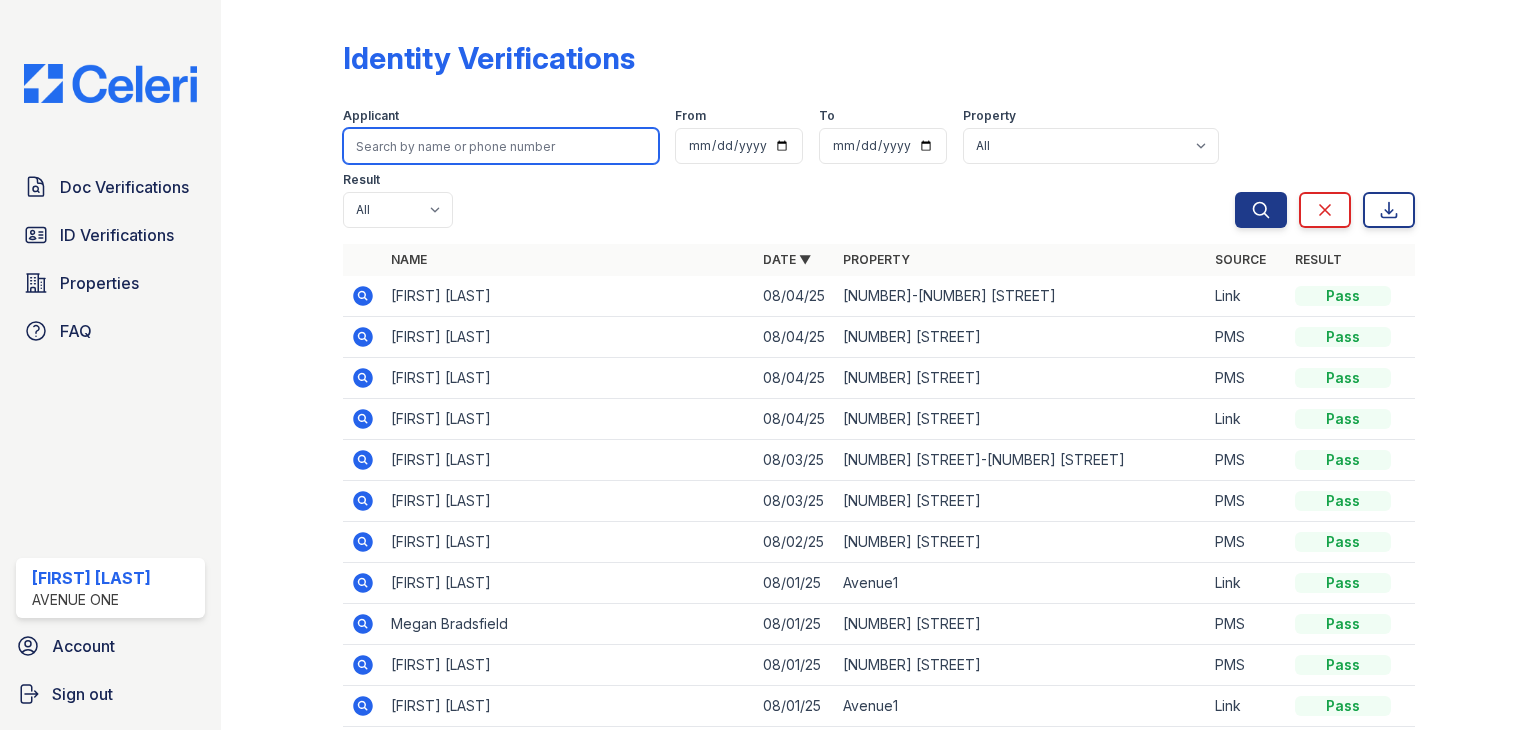 paste on "kennethsanchez1980@gmail.com" 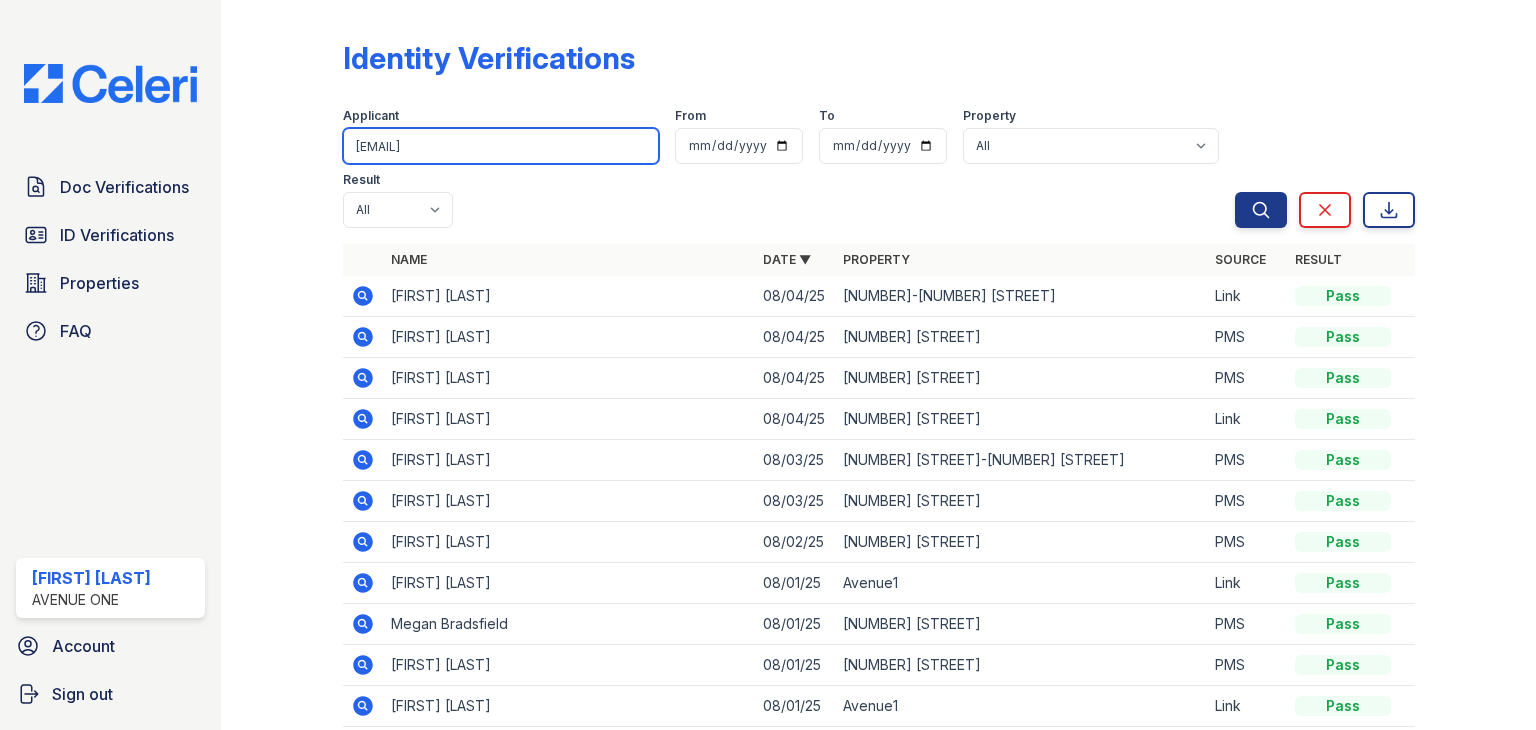 type on "kennethsanchez1980@gmail.com" 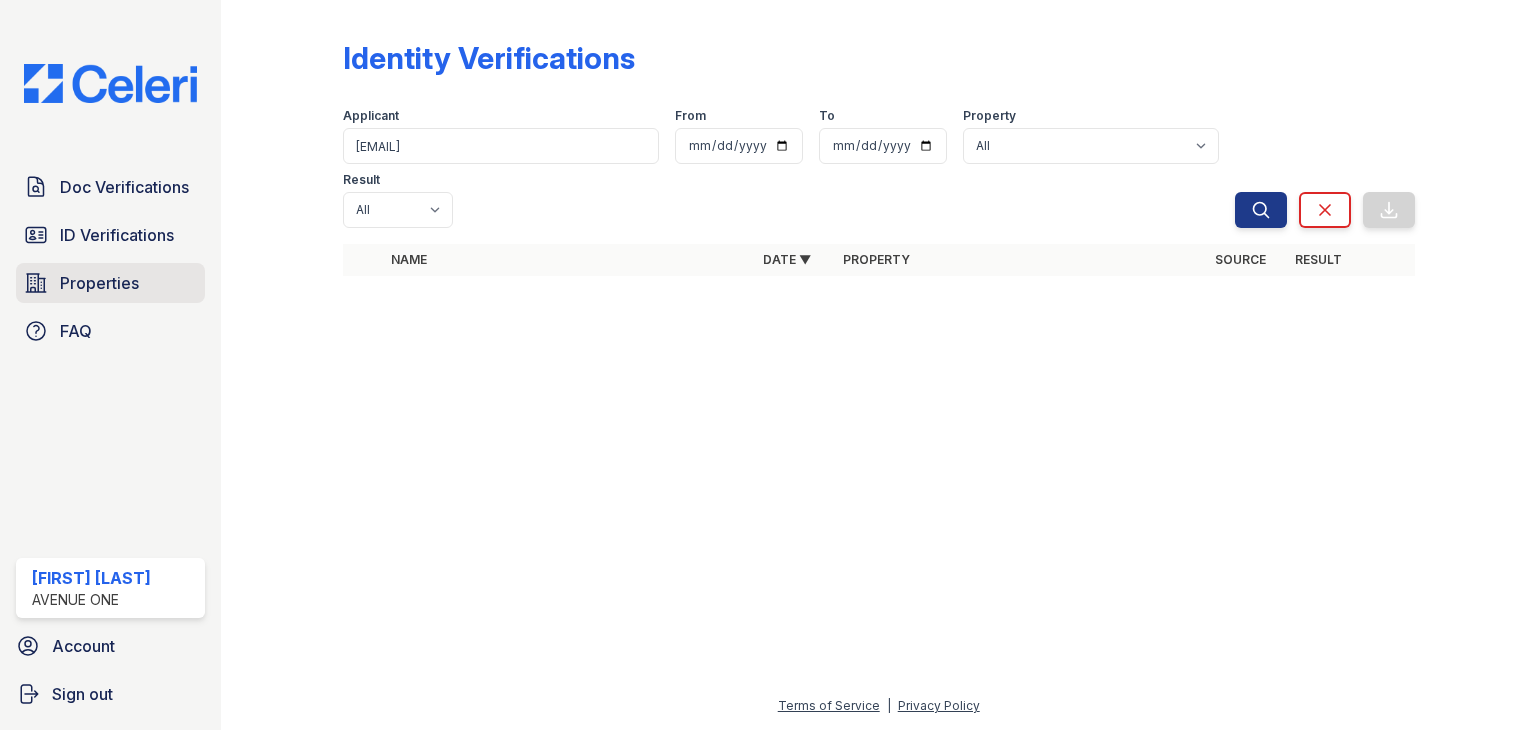 click on "Properties" at bounding box center [110, 283] 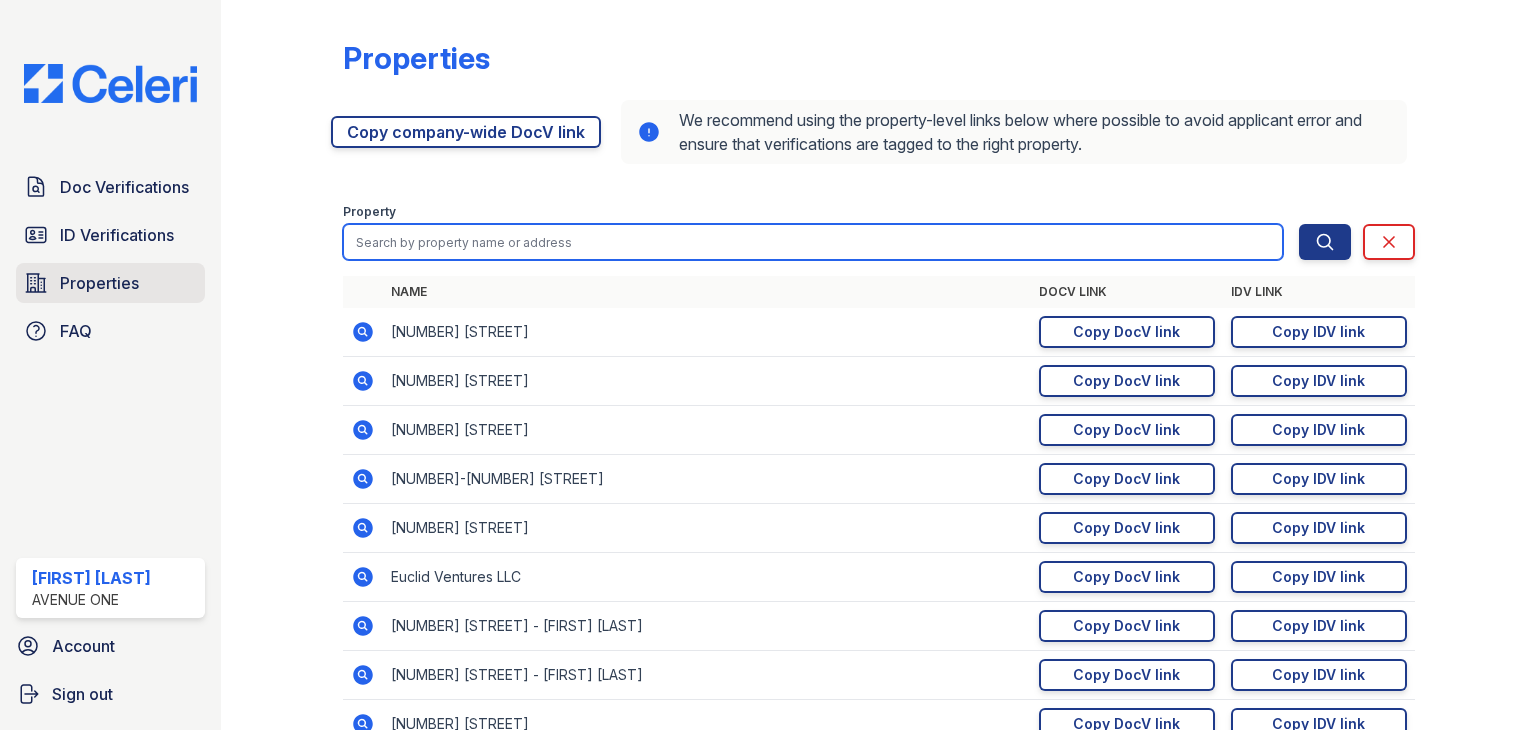 drag, startPoint x: 495, startPoint y: 237, endPoint x: 172, endPoint y: 273, distance: 325 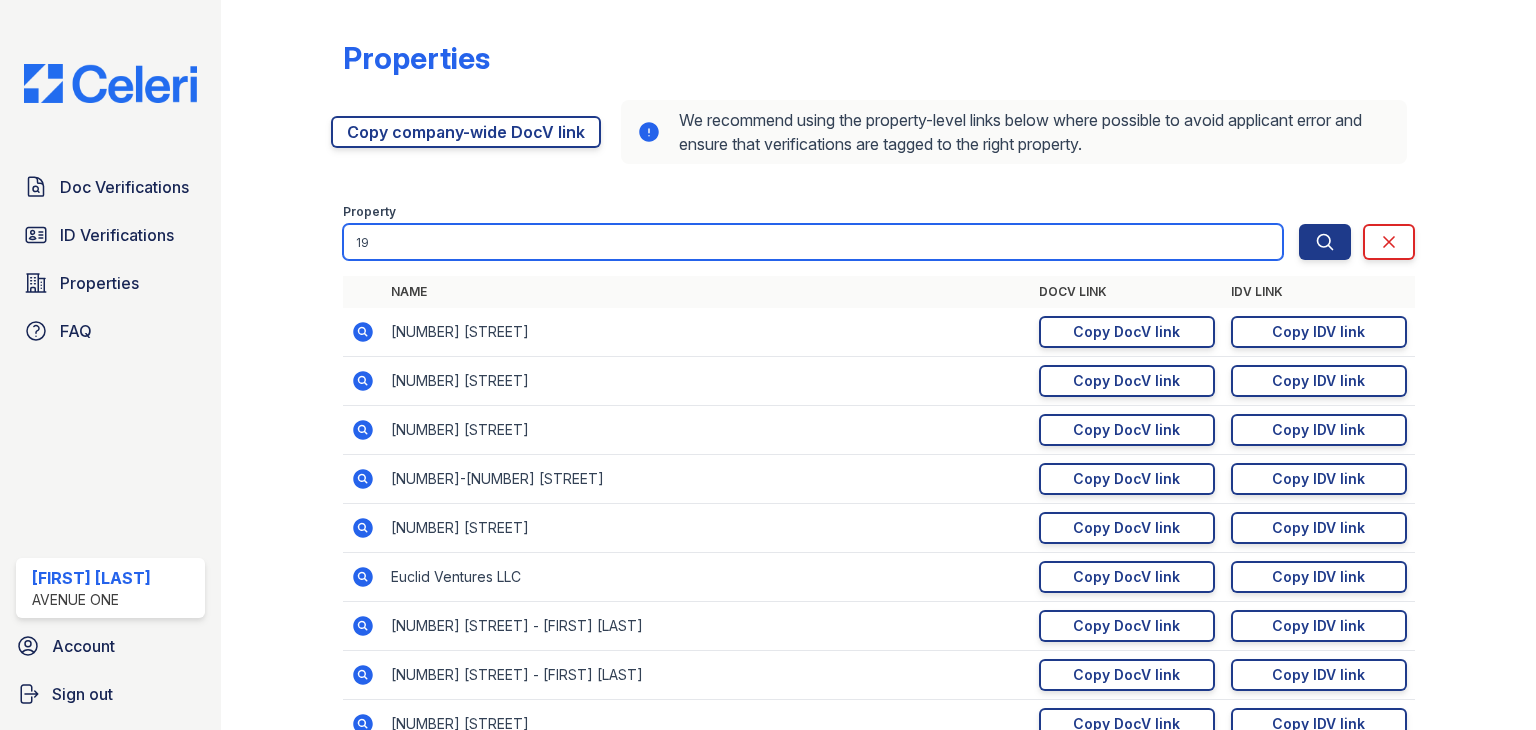 type on "1950" 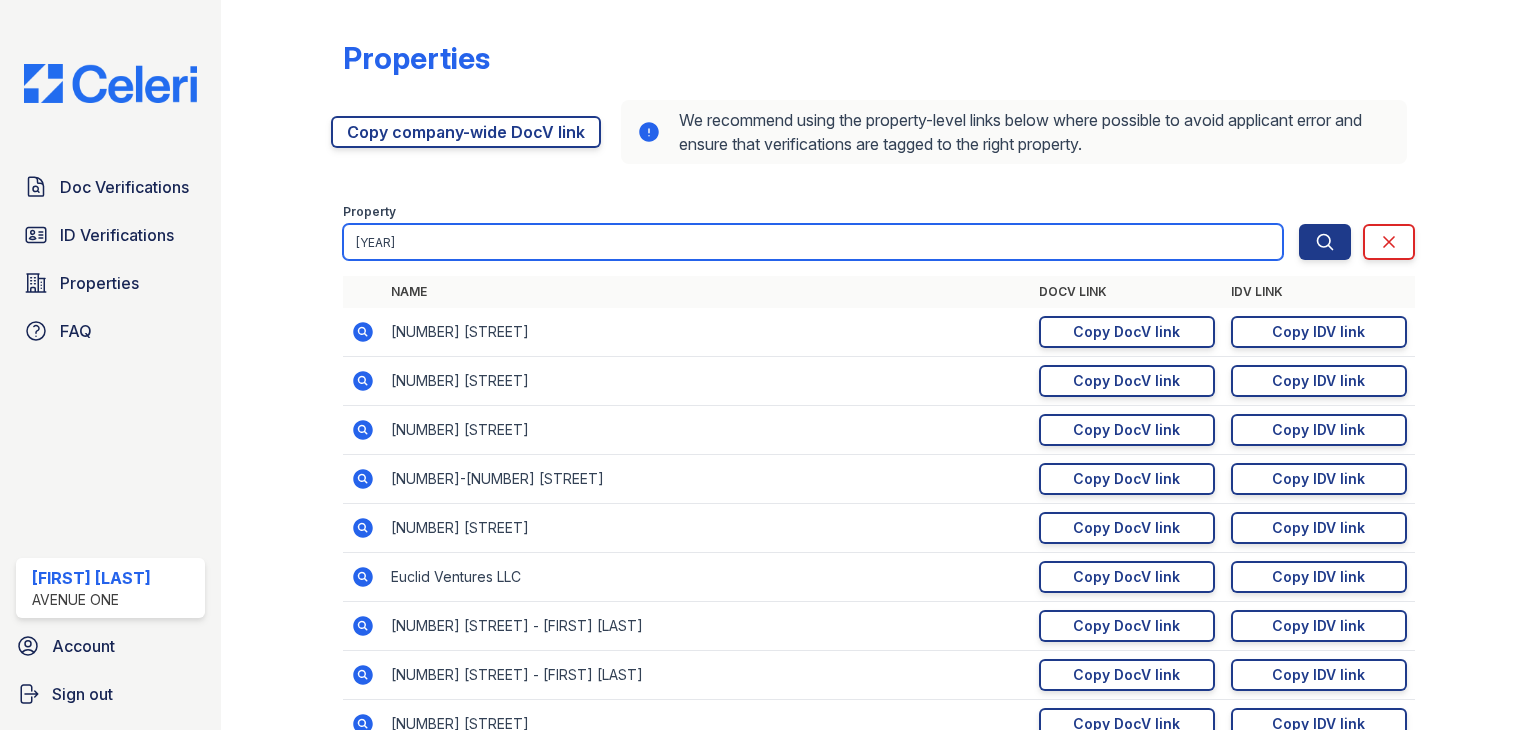 click on "Search" at bounding box center (1325, 242) 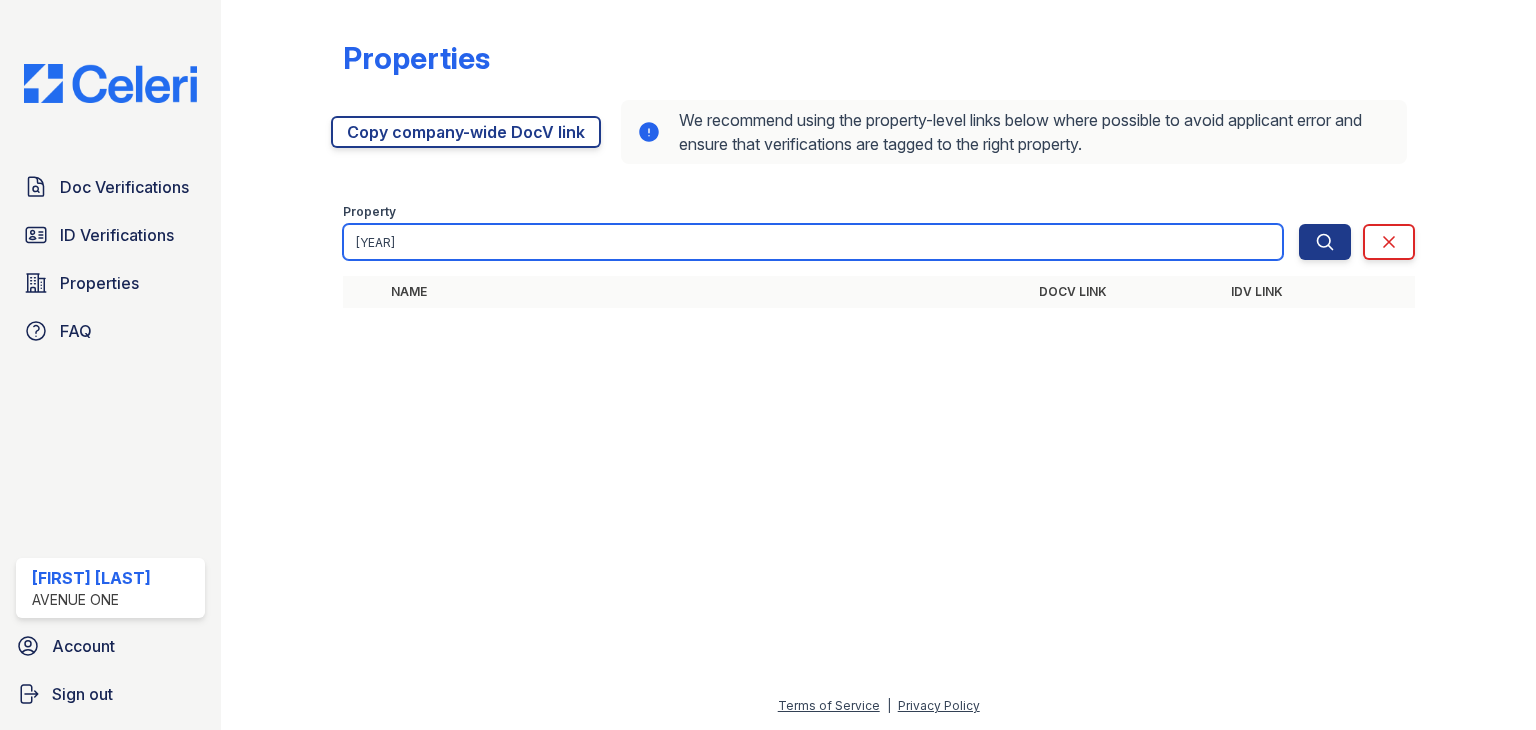 click on "1950" at bounding box center [813, 242] 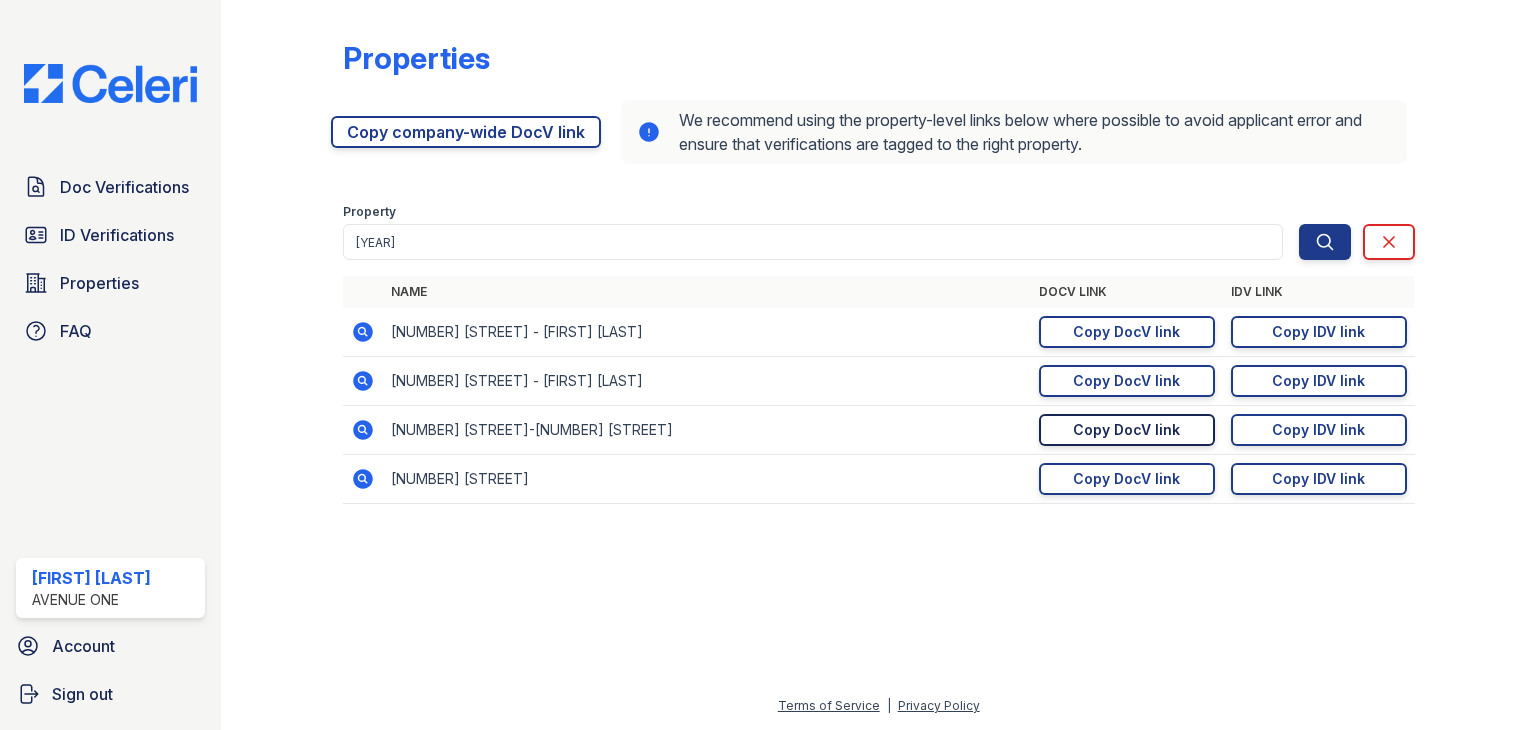 click on "Copy DocV link
Copy link" at bounding box center (1127, 430) 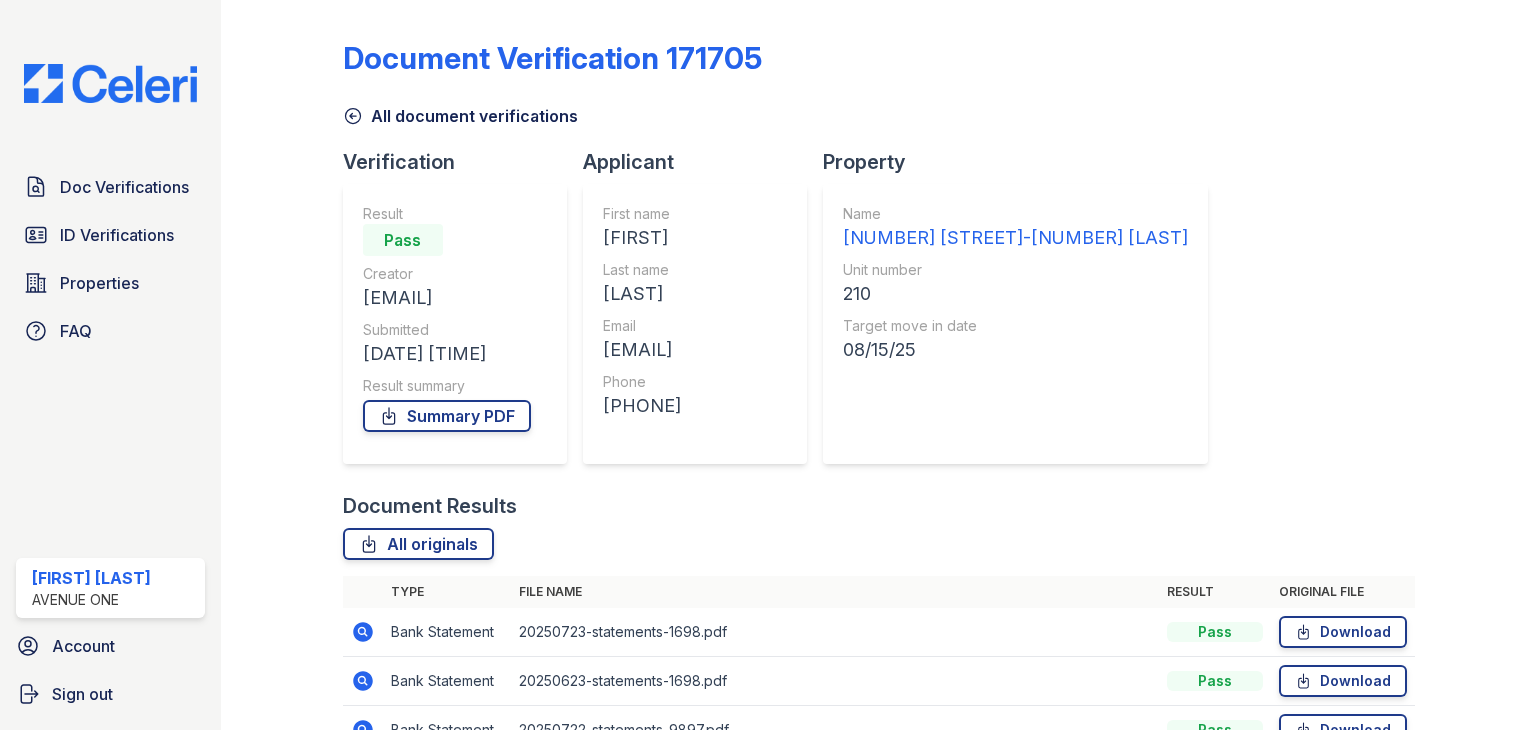 scroll, scrollTop: 0, scrollLeft: 0, axis: both 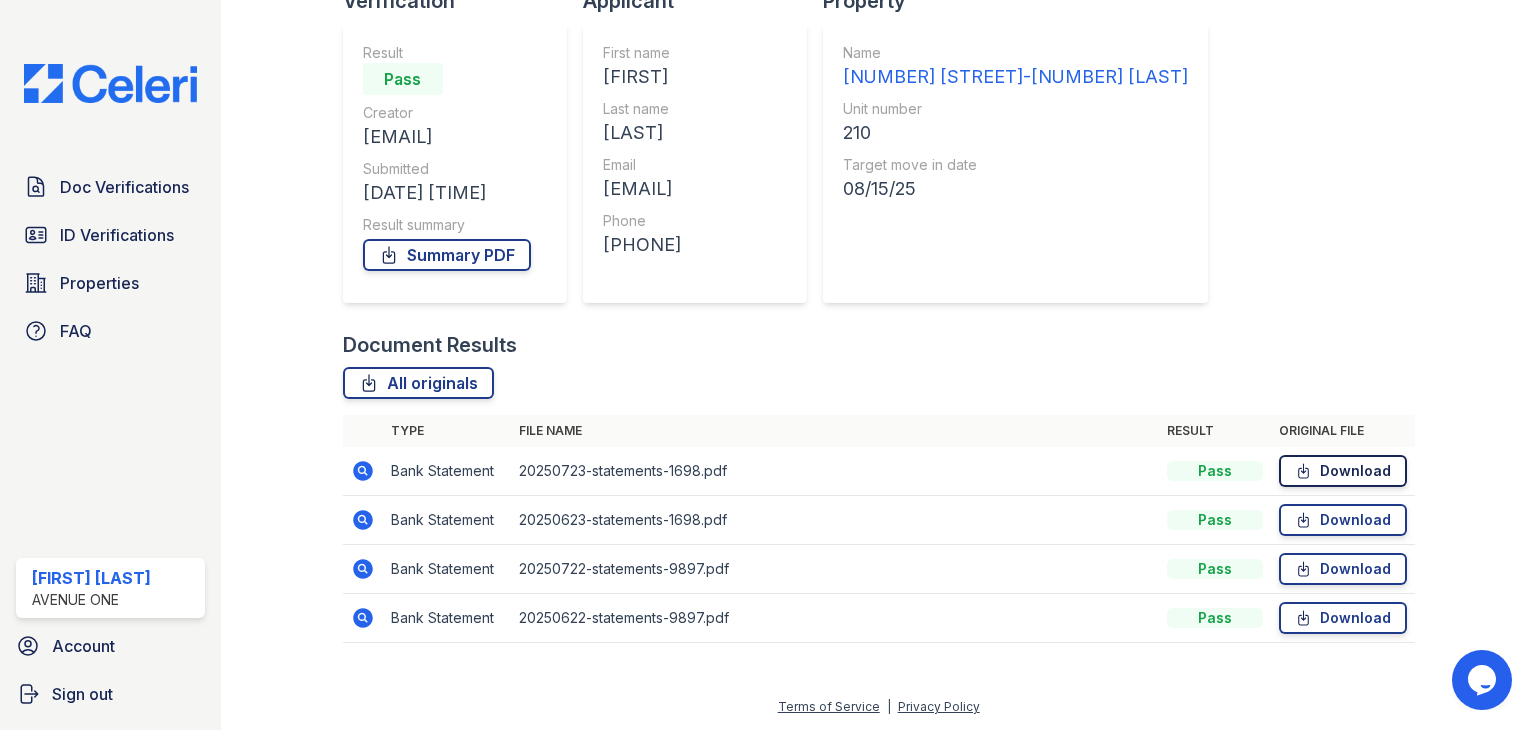click on "Download" at bounding box center [1343, 471] 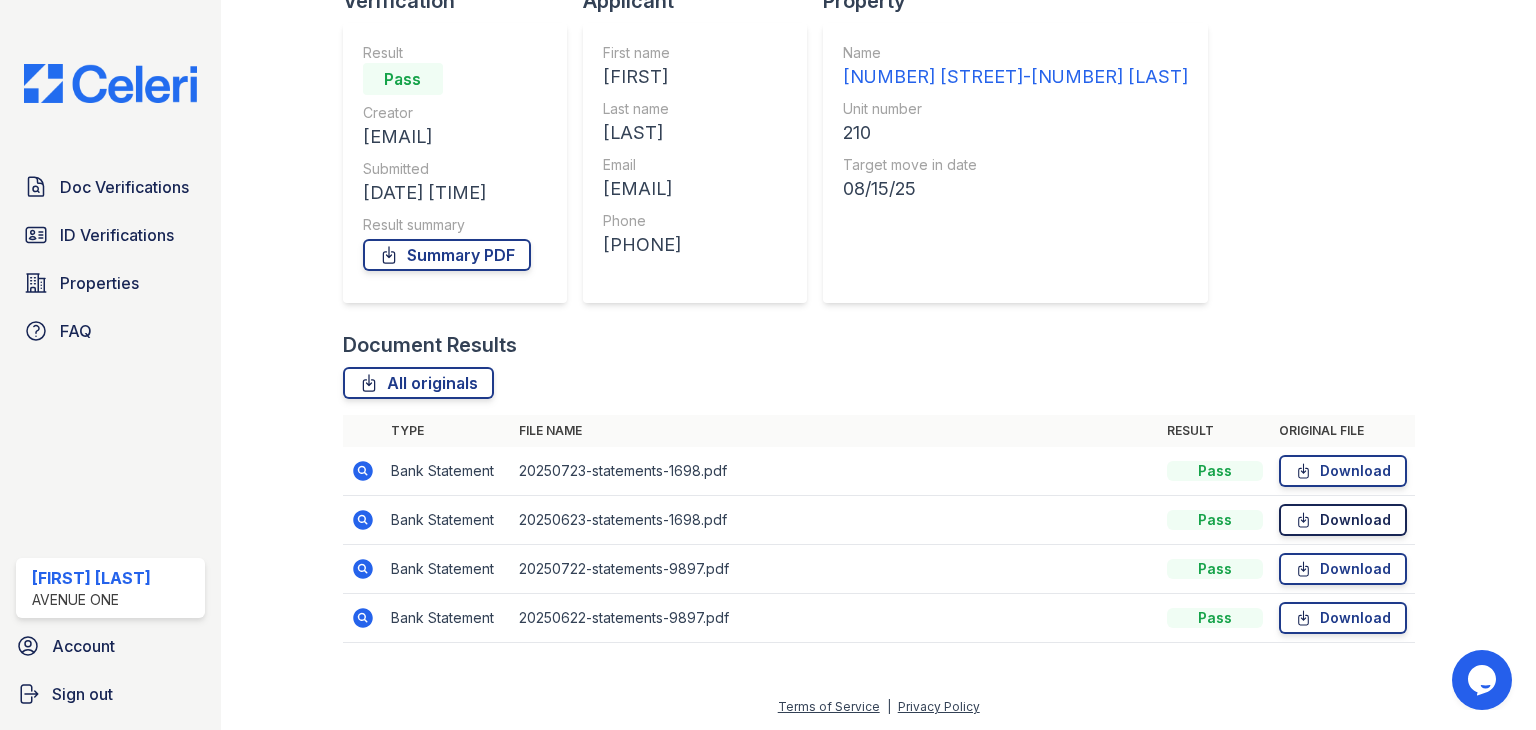 click on "Download" at bounding box center (1343, 520) 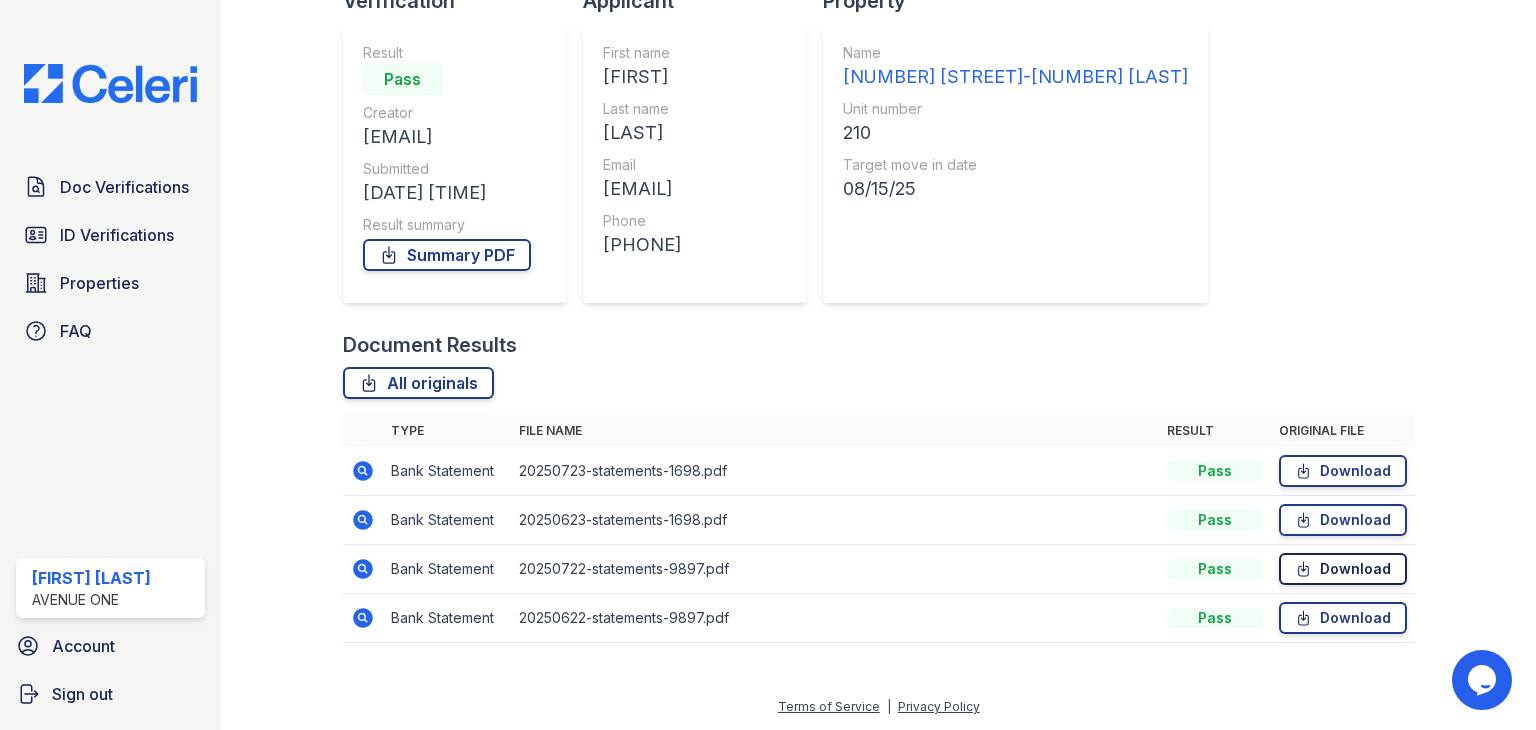 click on "Download" at bounding box center (1343, 569) 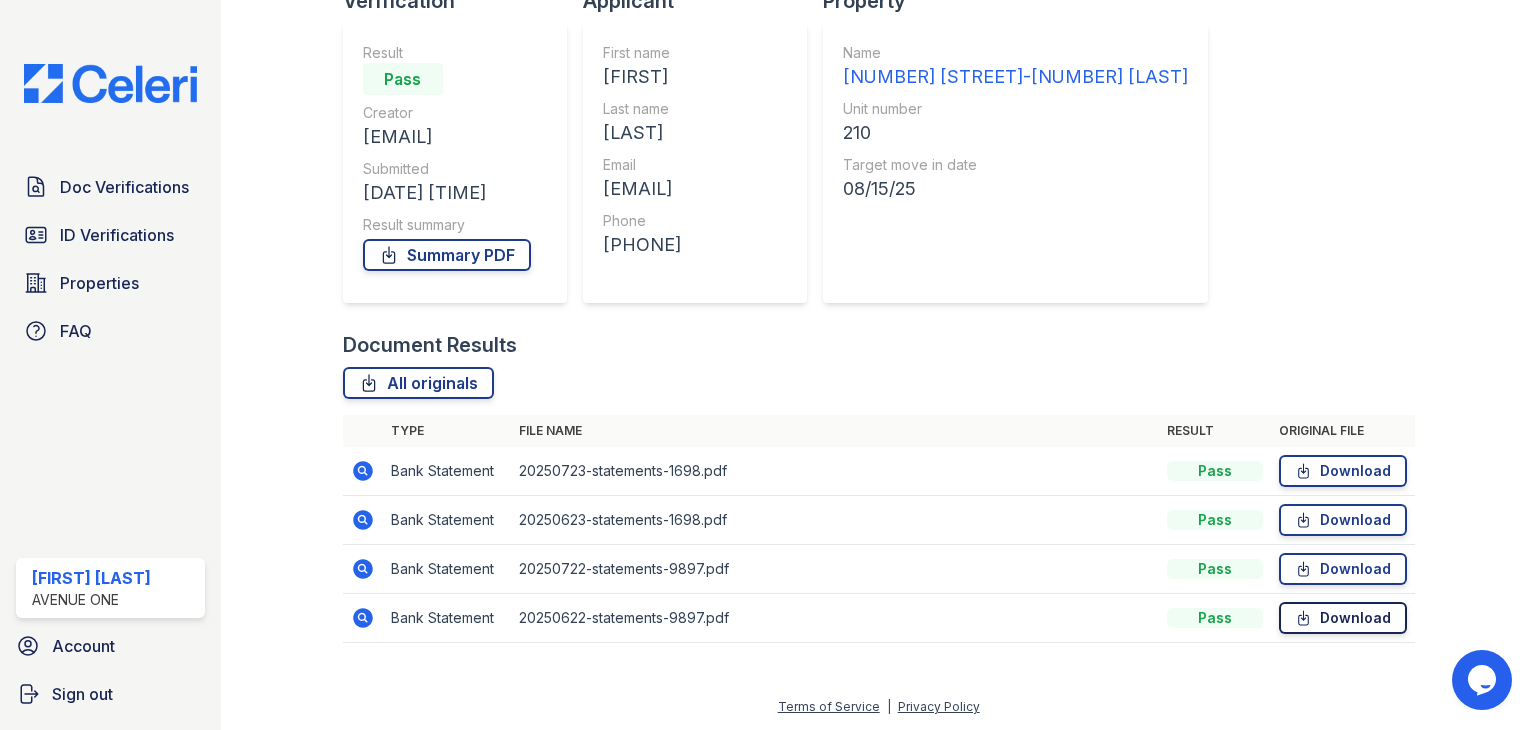 click on "Download" at bounding box center (1343, 618) 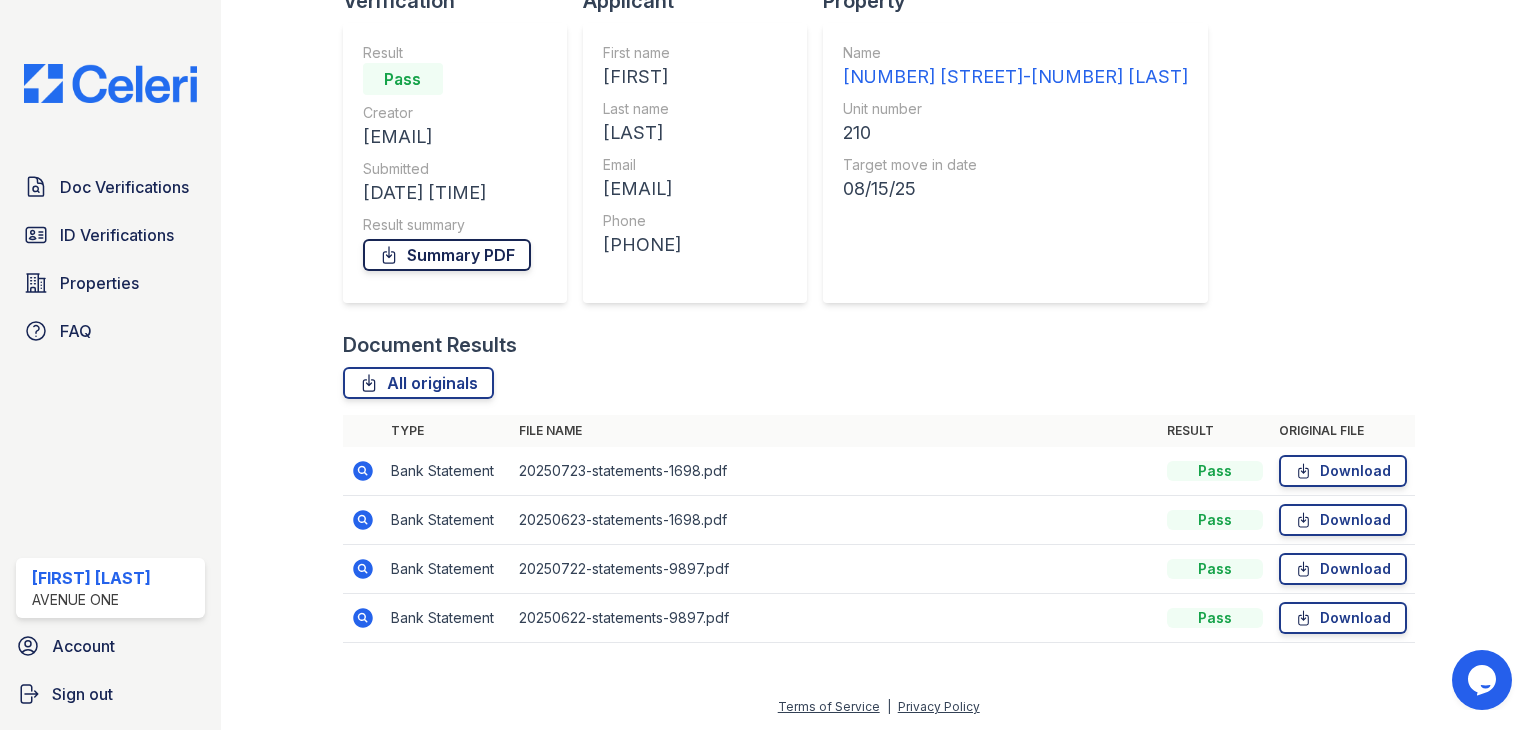 click on "Summary PDF" at bounding box center [447, 255] 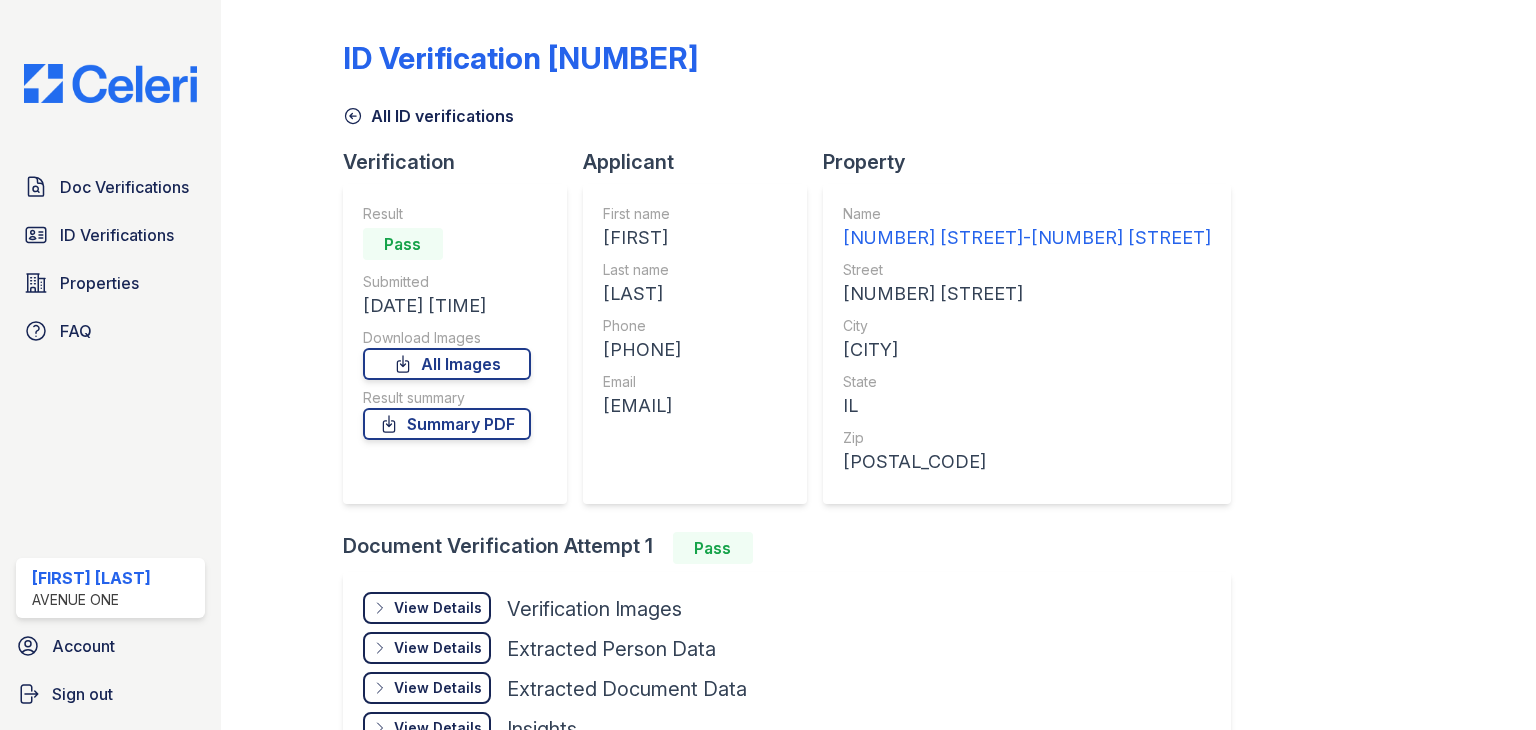 scroll, scrollTop: 0, scrollLeft: 0, axis: both 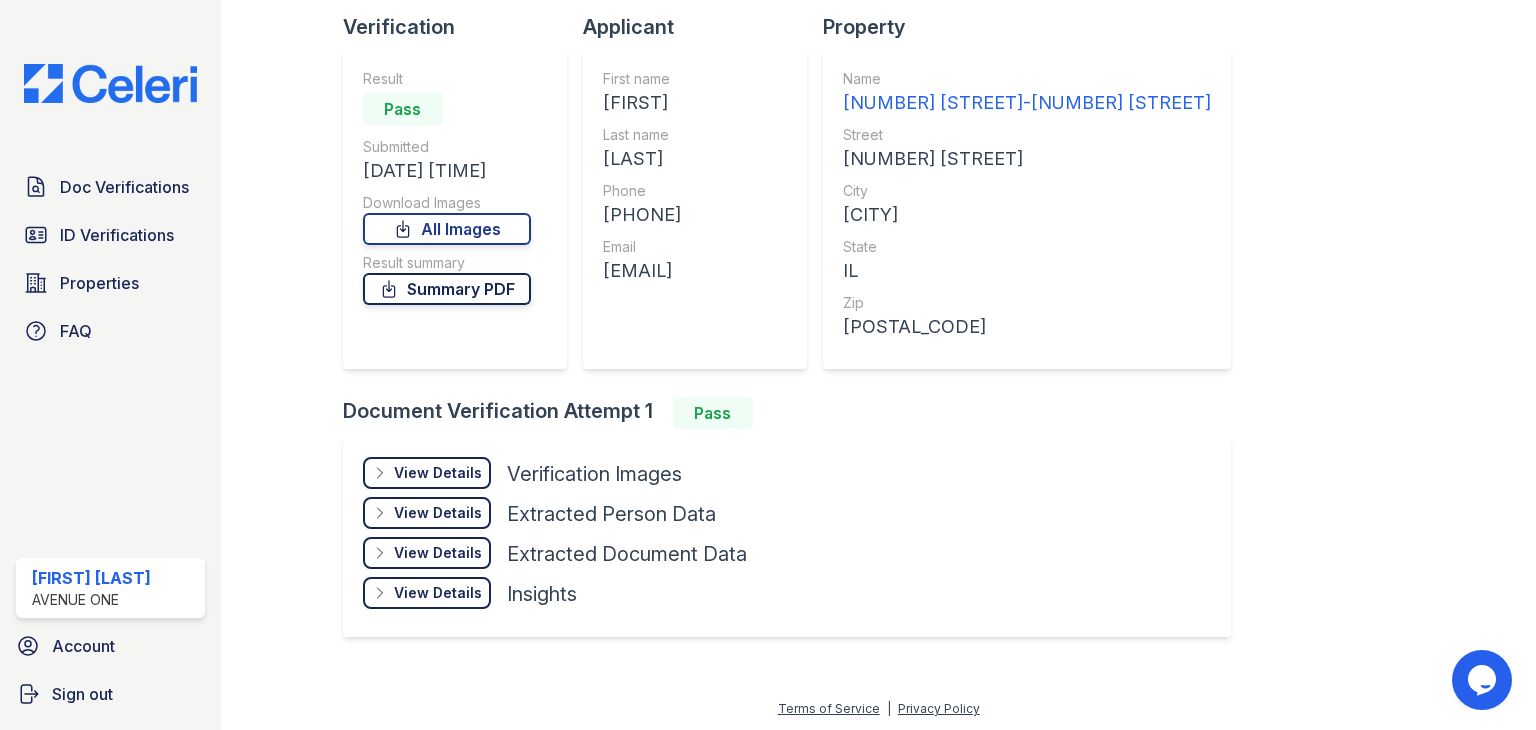 click on "Summary PDF" at bounding box center [447, 289] 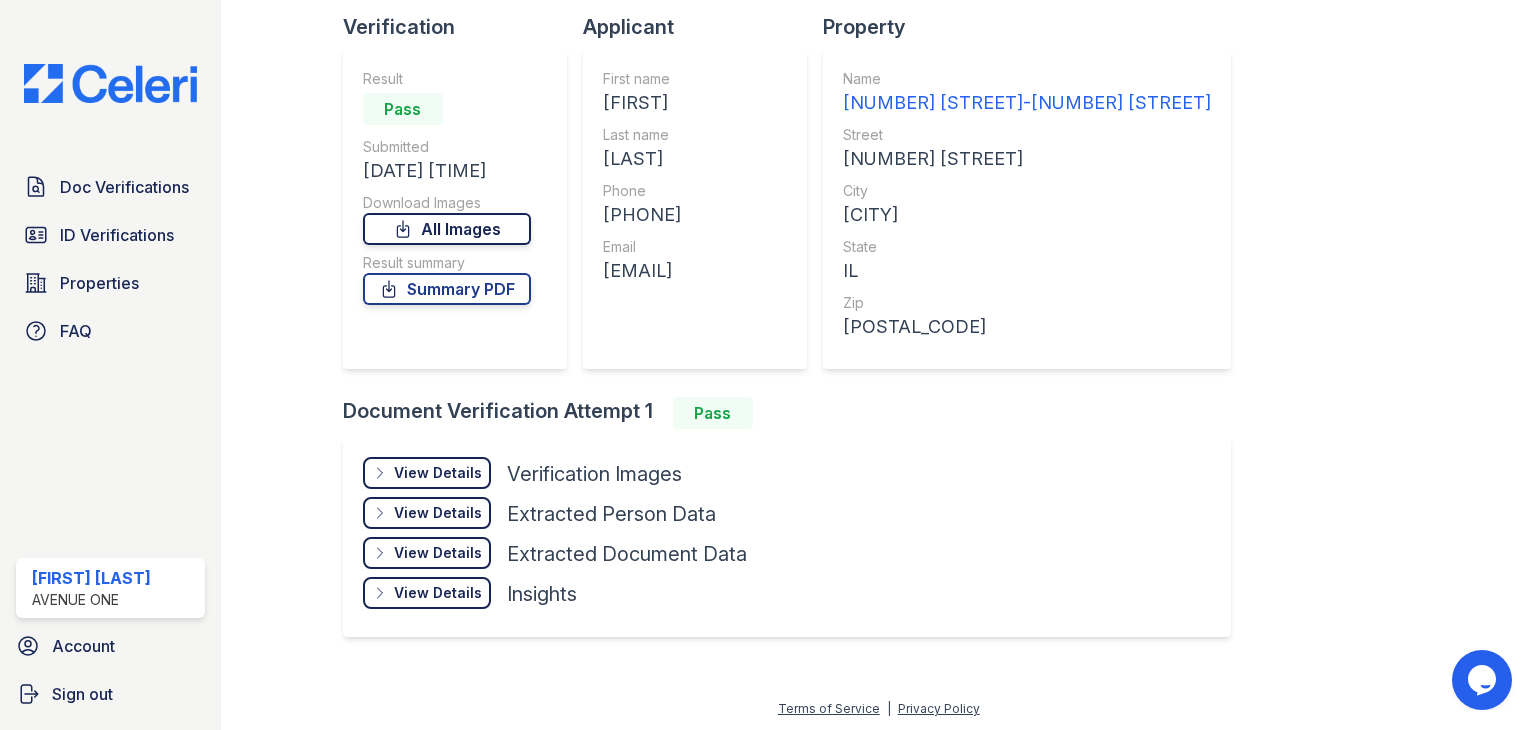 click on "All Images" at bounding box center [447, 229] 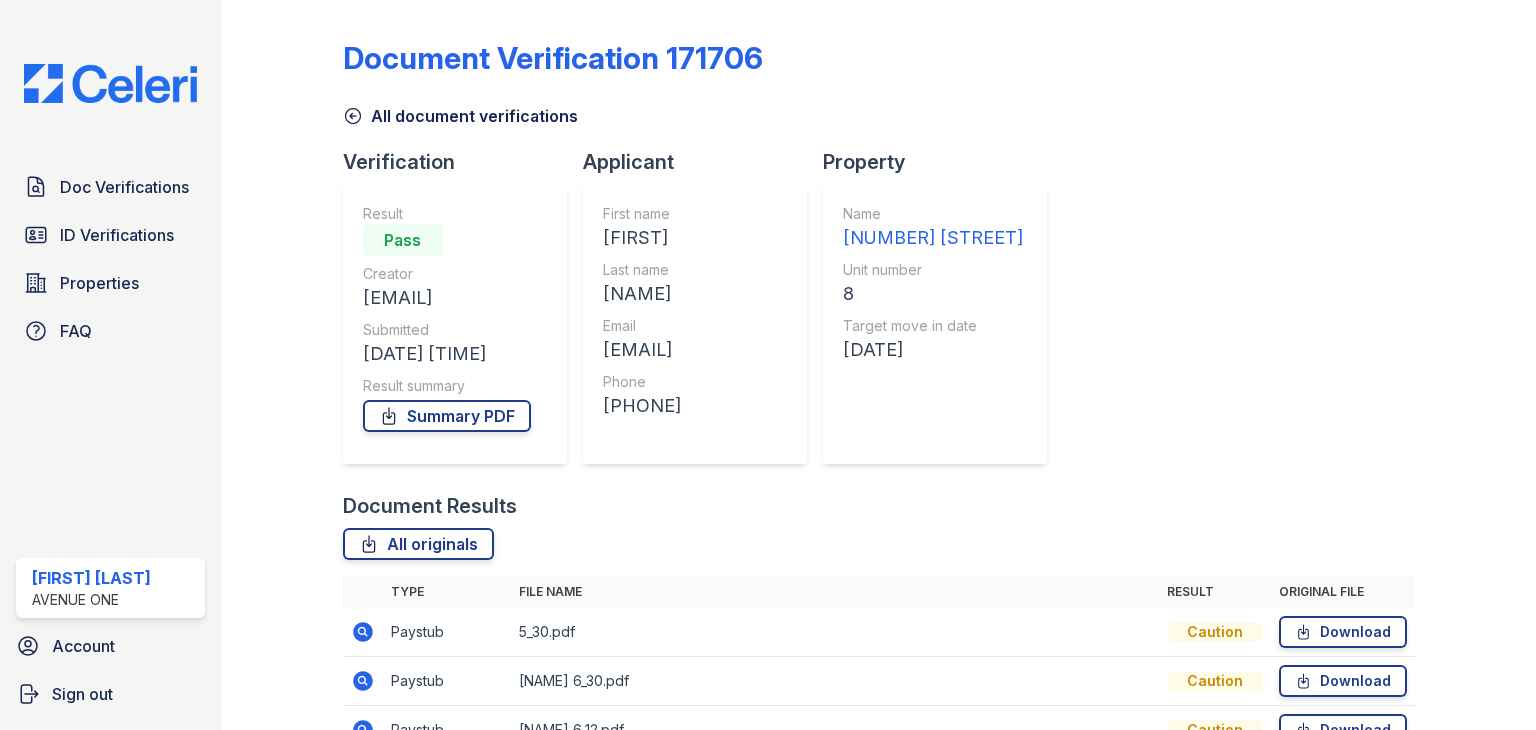 scroll, scrollTop: 0, scrollLeft: 0, axis: both 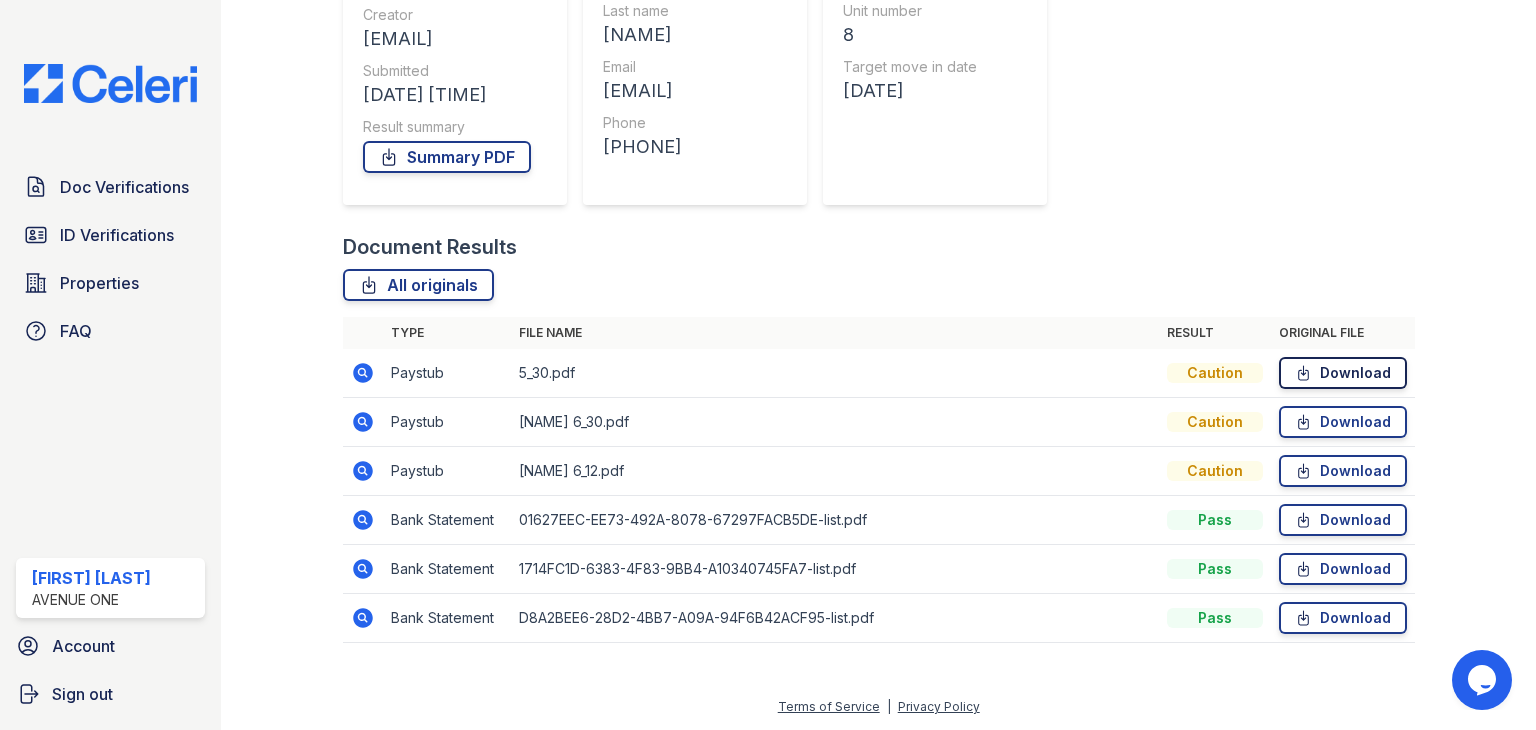 click on "Download" at bounding box center [1343, 373] 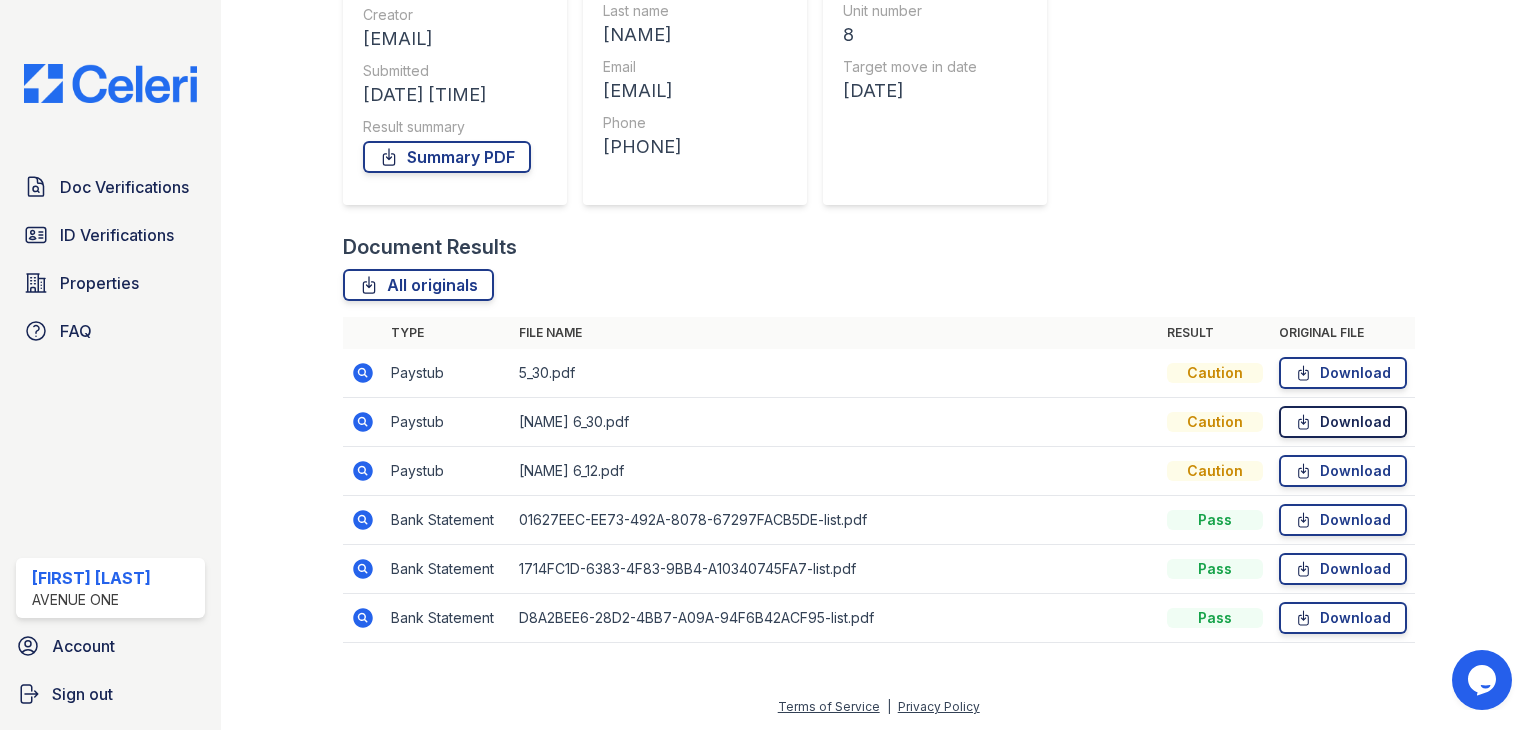 click on "Download" at bounding box center (1343, 422) 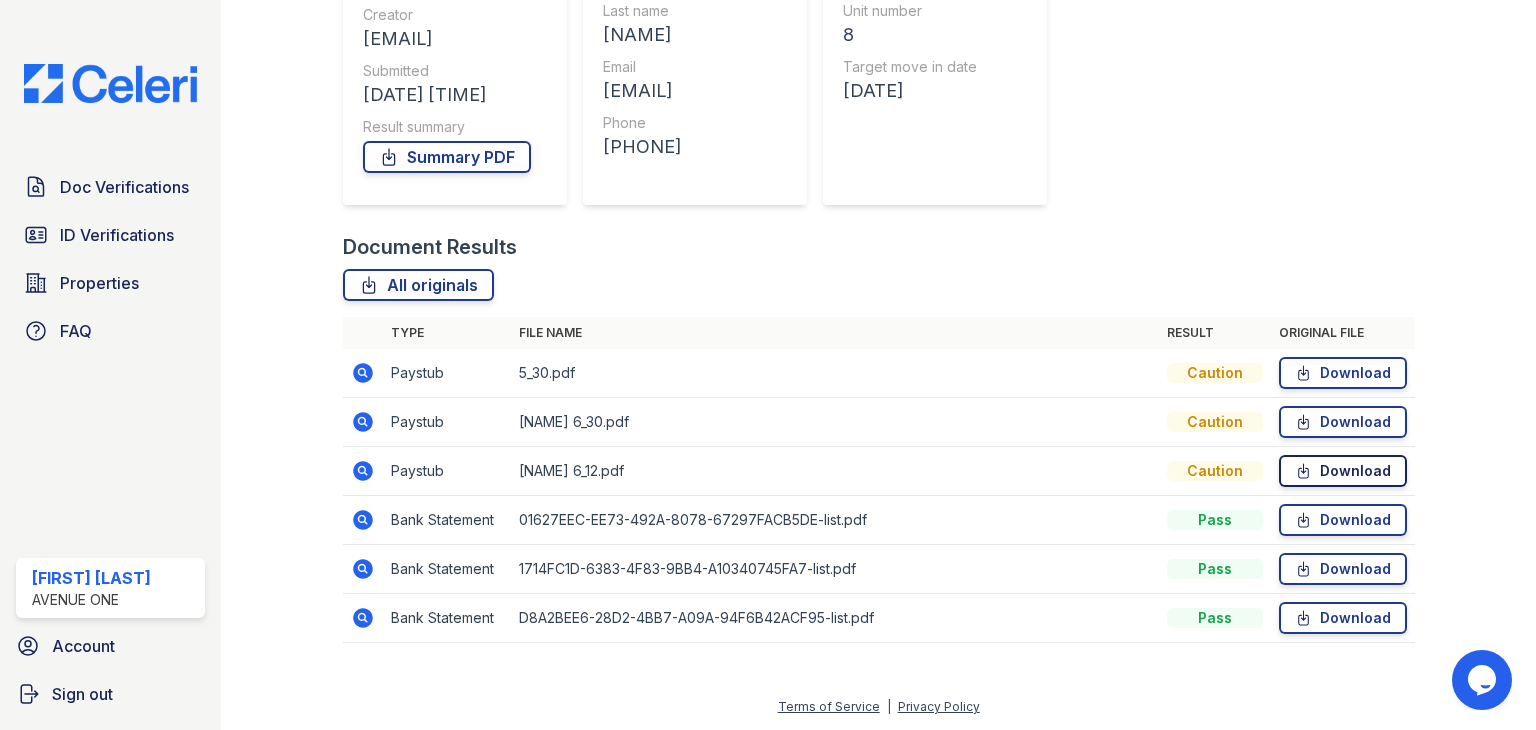 click on "Download" at bounding box center (1343, 471) 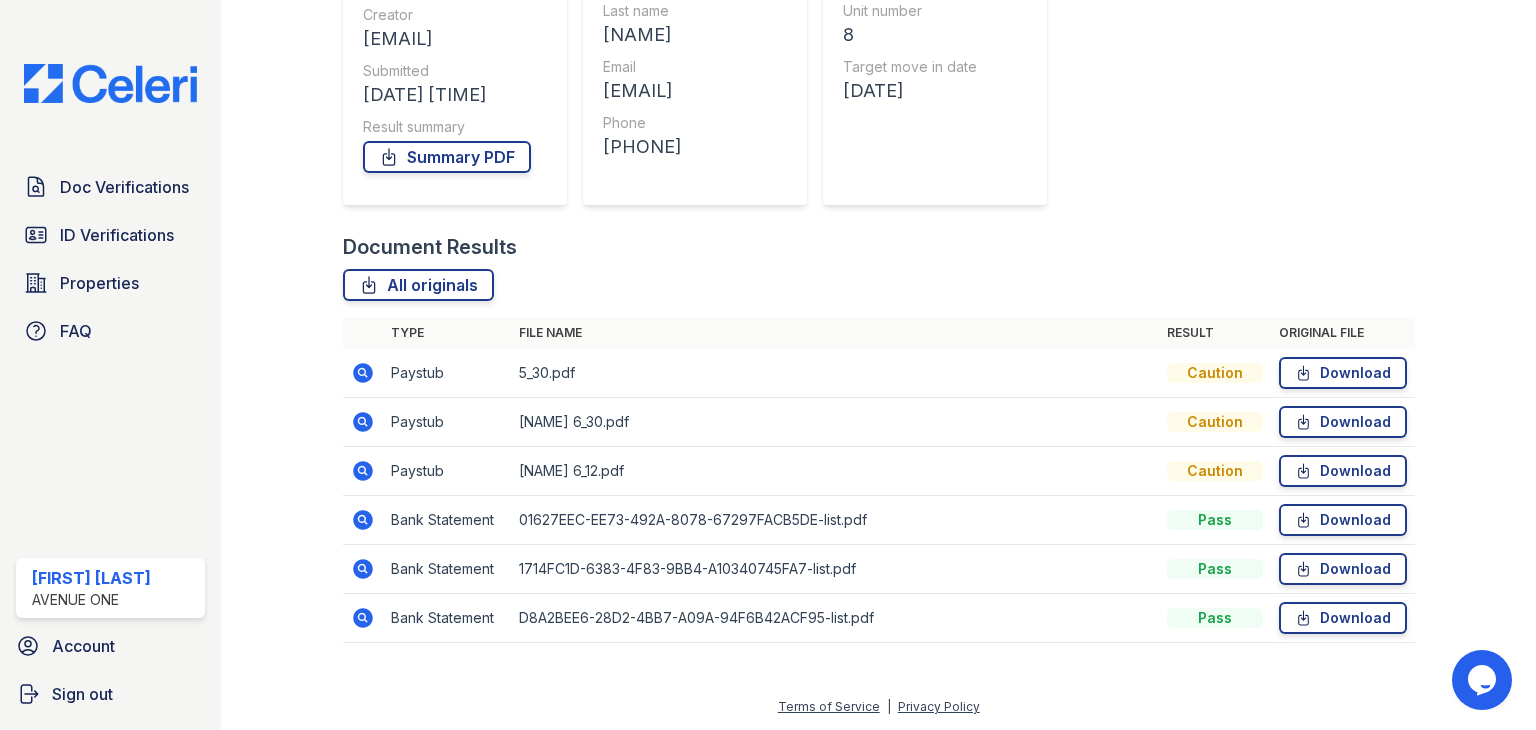 click on "Paystub" at bounding box center [447, 373] 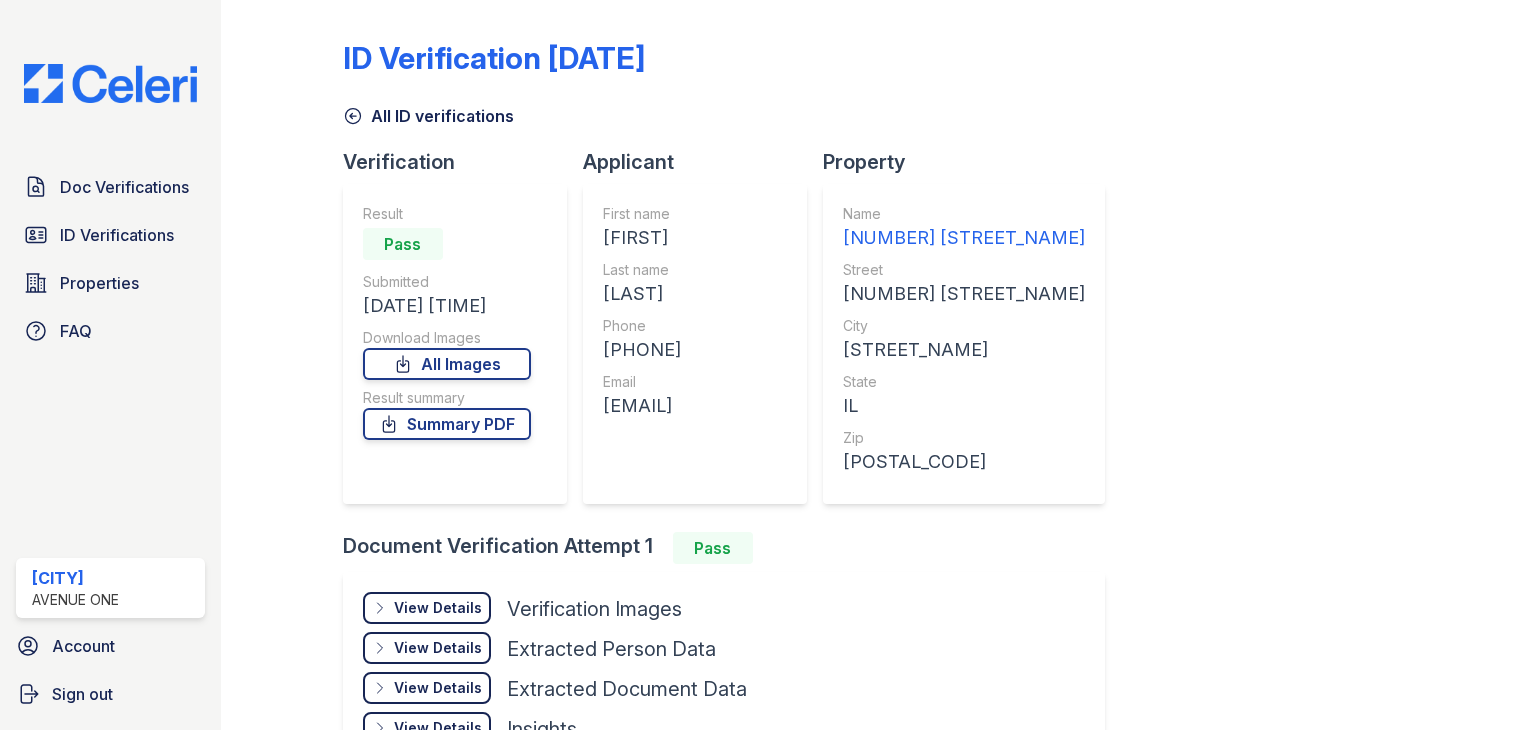 scroll, scrollTop: 0, scrollLeft: 0, axis: both 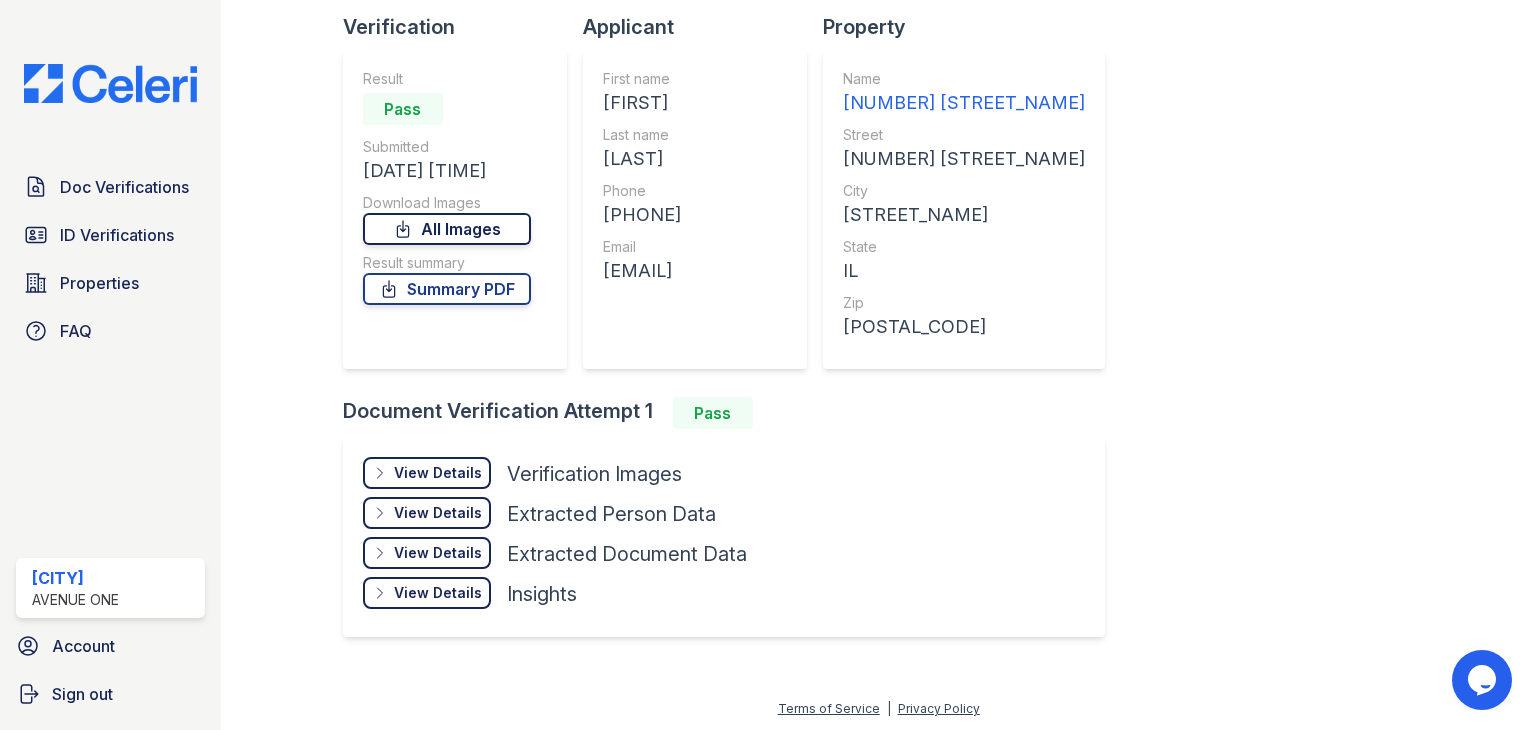 click on "All Images" at bounding box center [447, 229] 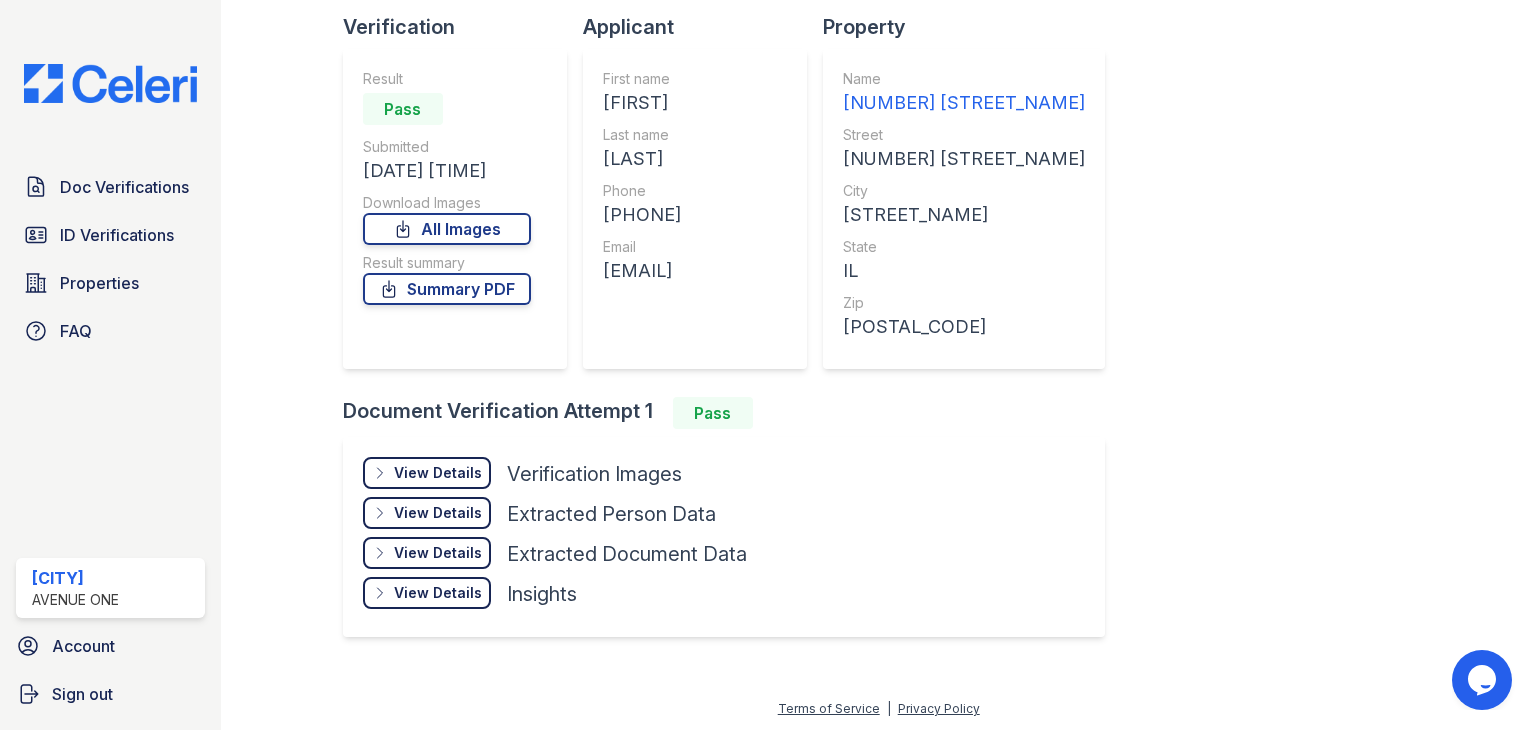 click at bounding box center [1459, 269] 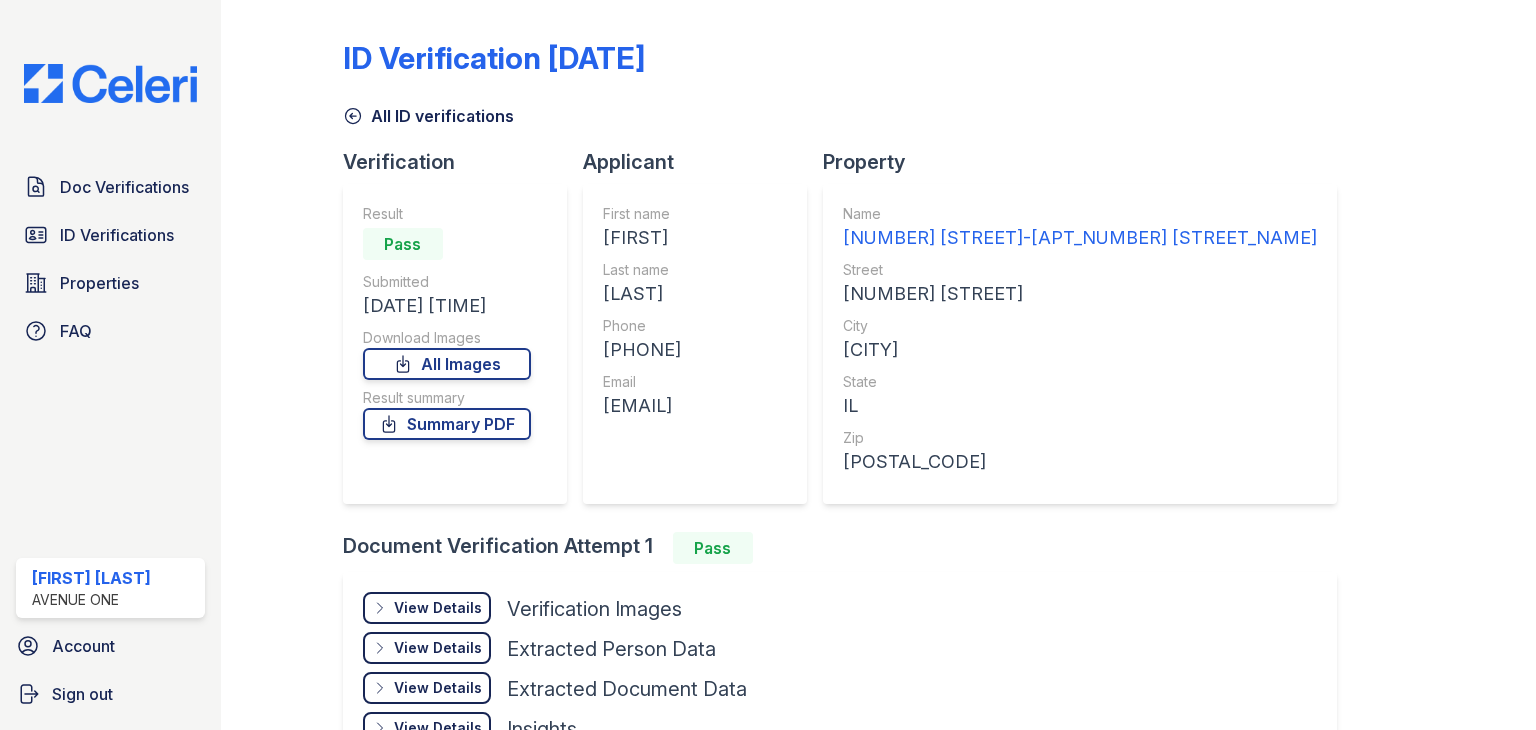 scroll, scrollTop: 0, scrollLeft: 0, axis: both 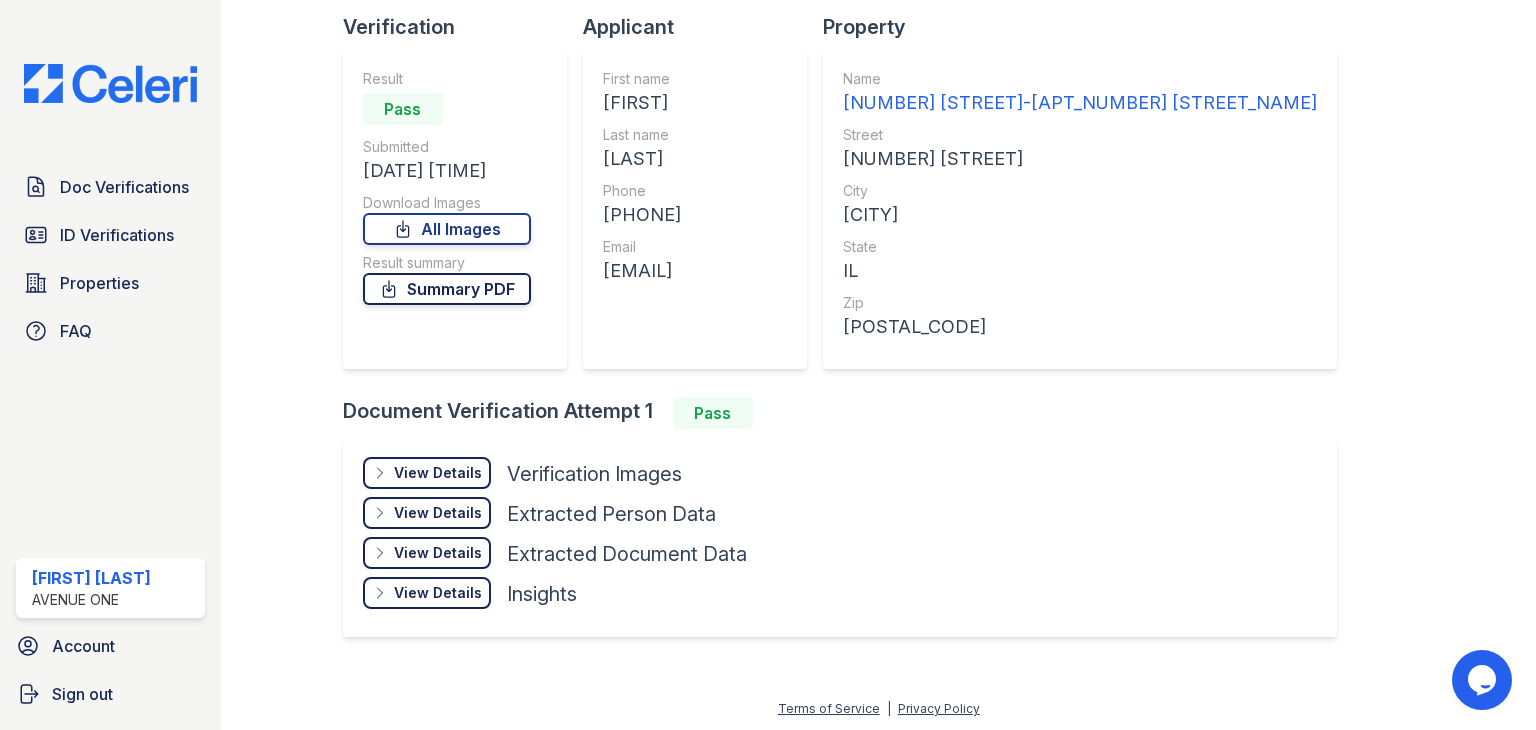 click on "Summary PDF" at bounding box center [447, 289] 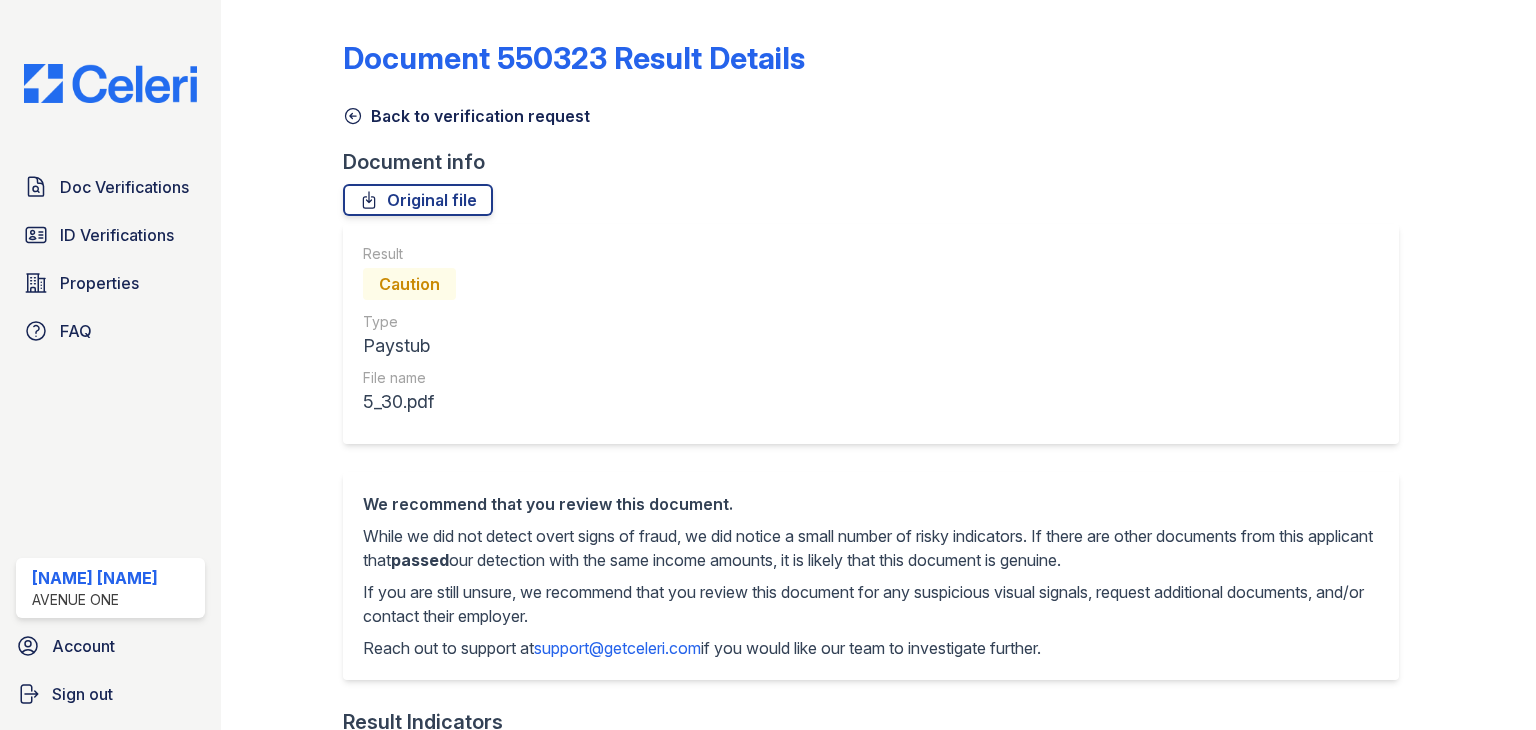 scroll, scrollTop: 0, scrollLeft: 0, axis: both 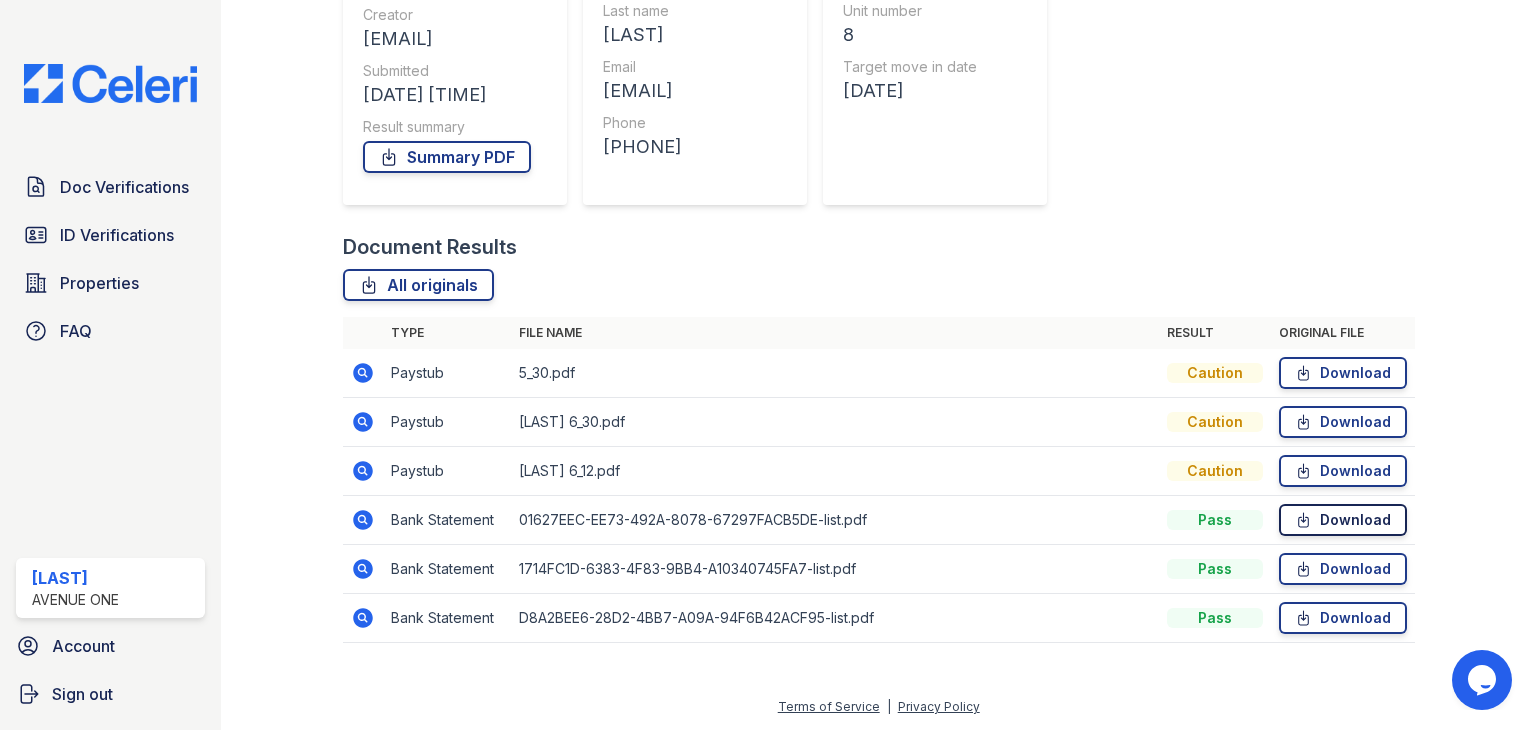 click on "Download" at bounding box center [1343, 520] 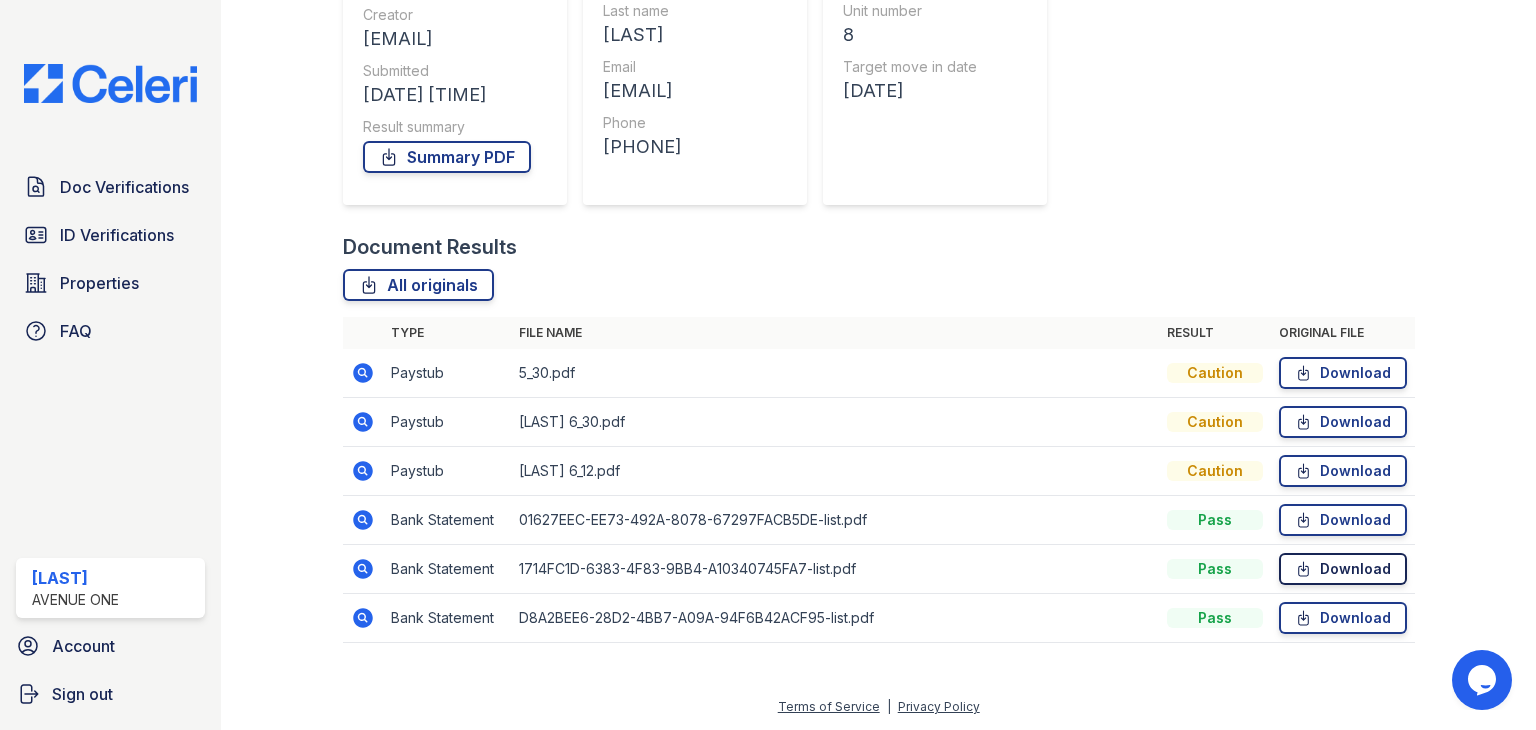 click on "Download" at bounding box center [1343, 569] 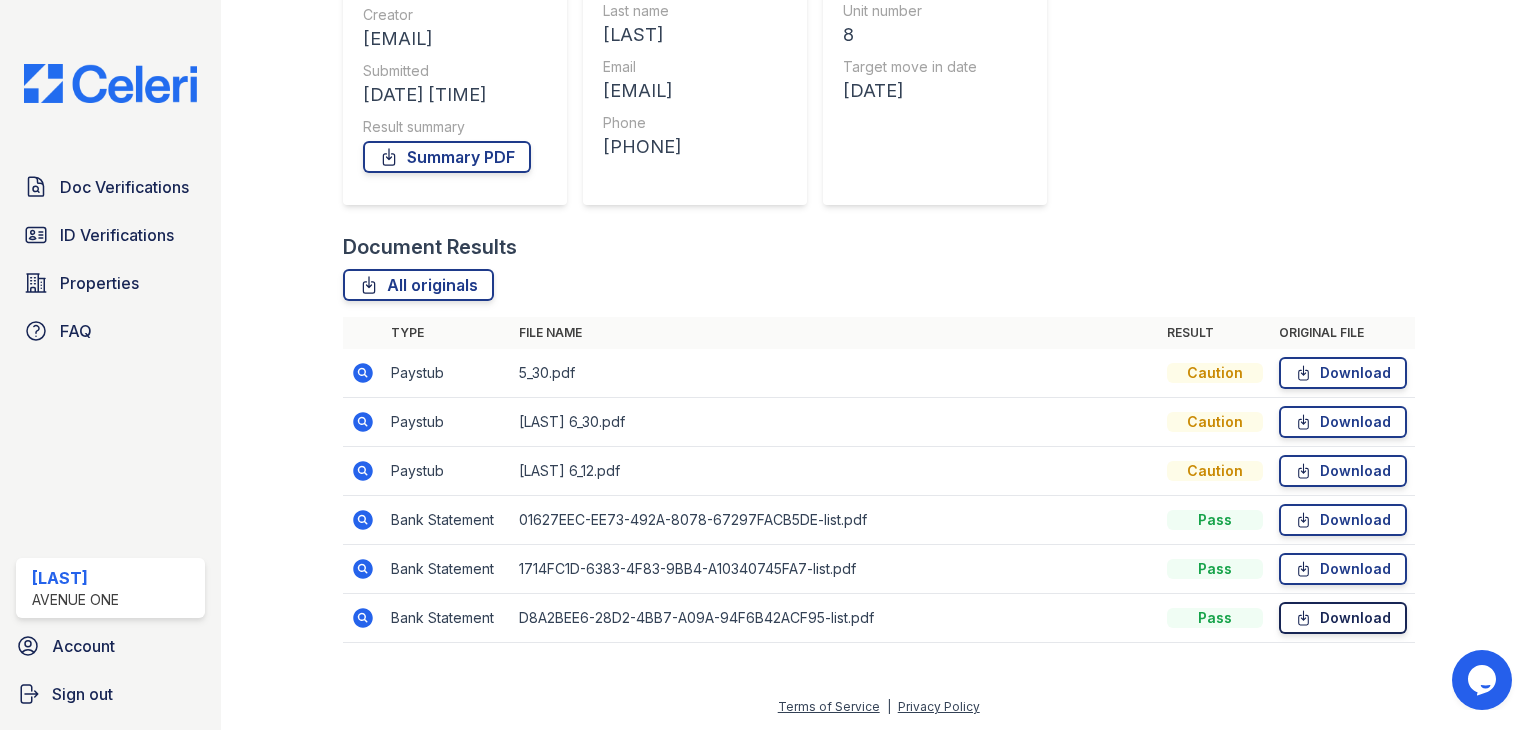 click on "Download" at bounding box center (1343, 618) 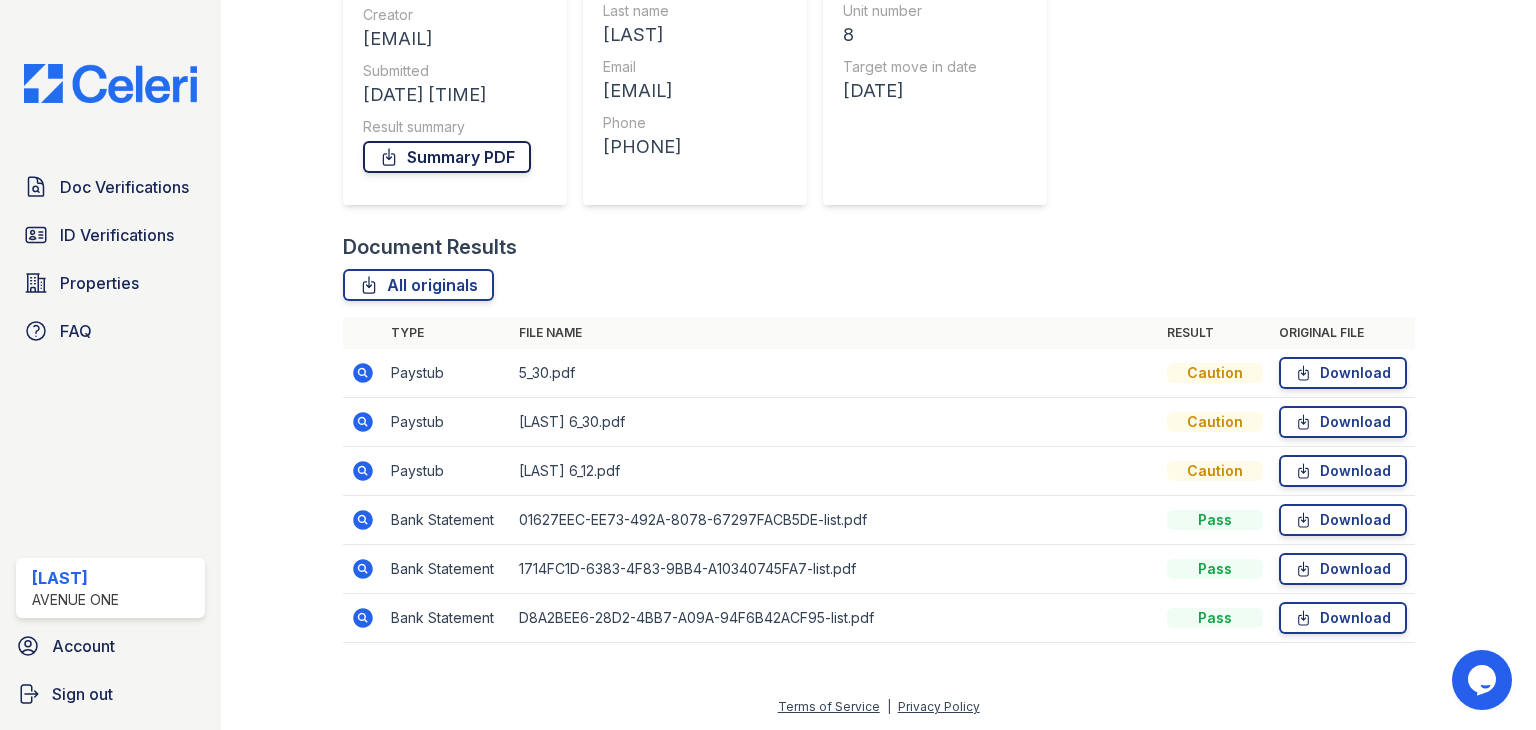click on "Summary PDF" at bounding box center [447, 157] 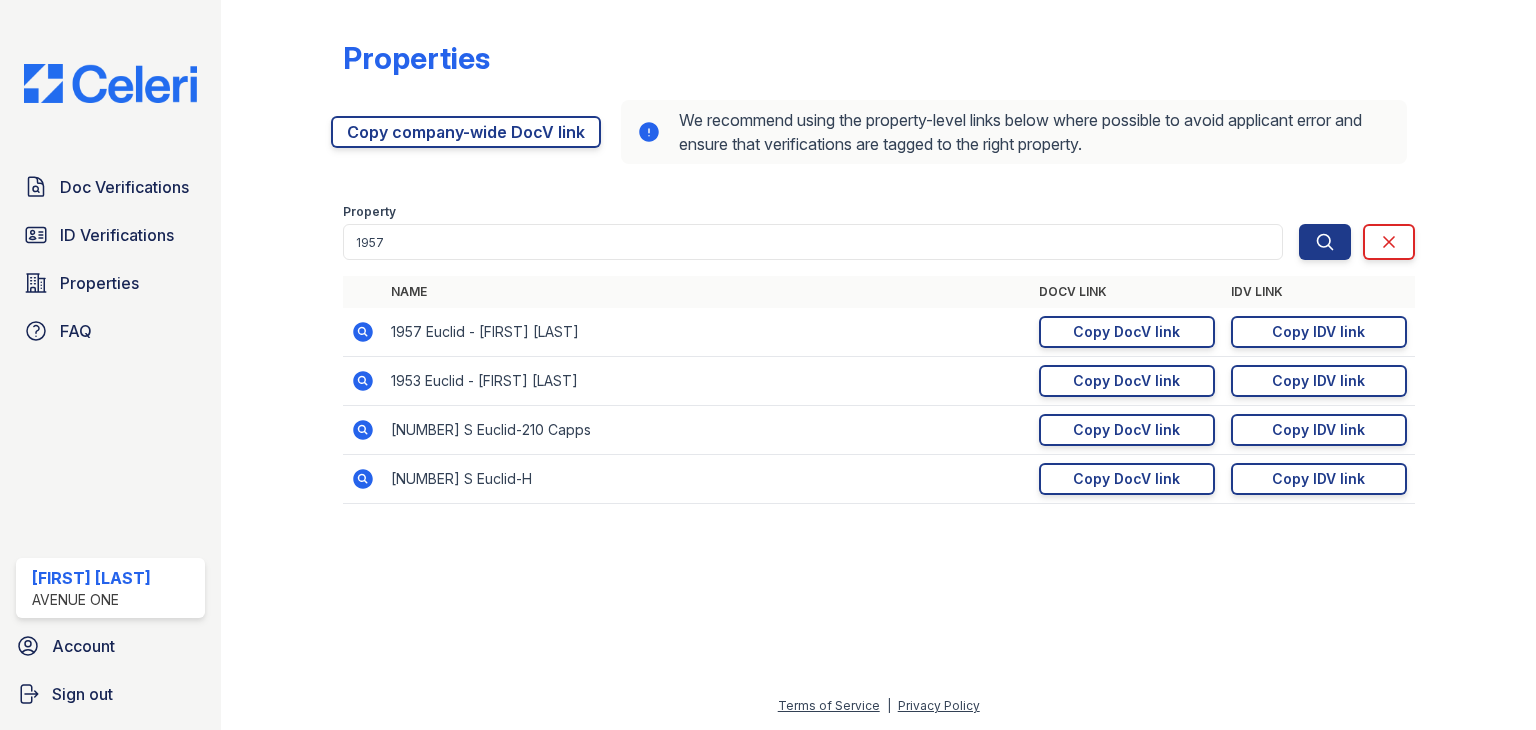 scroll, scrollTop: 0, scrollLeft: 0, axis: both 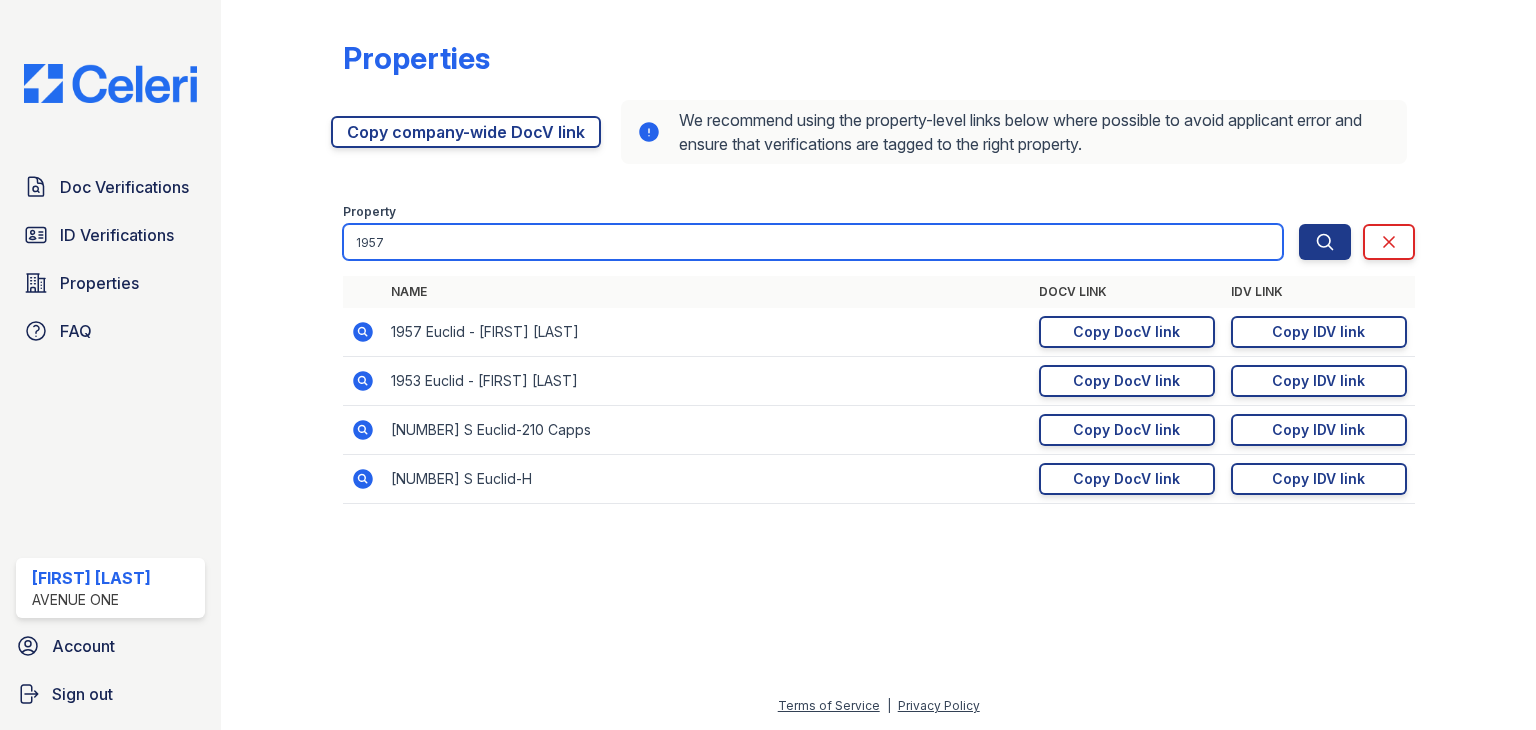 drag, startPoint x: 444, startPoint y: 237, endPoint x: 260, endPoint y: 233, distance: 184.04347 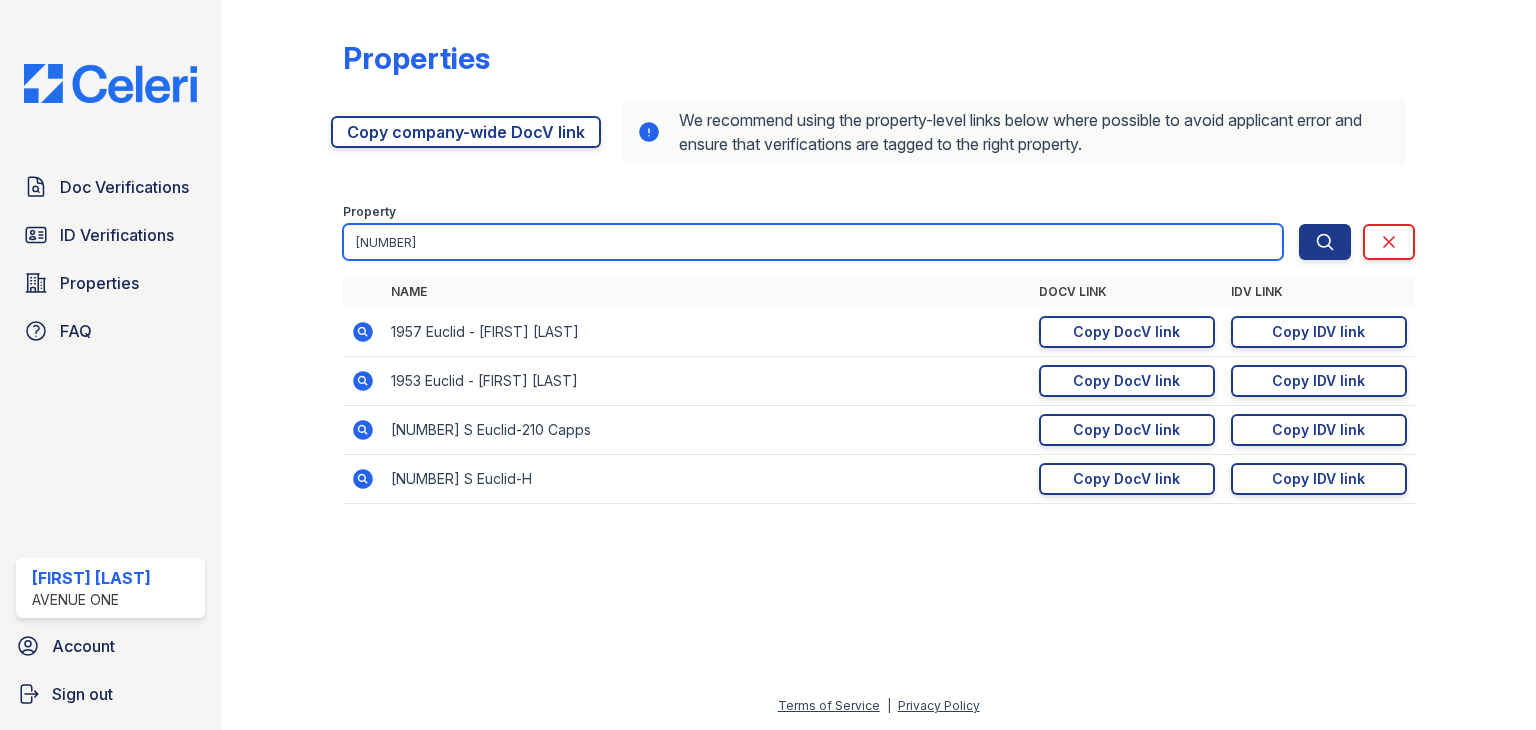 type on "[NUMBER]" 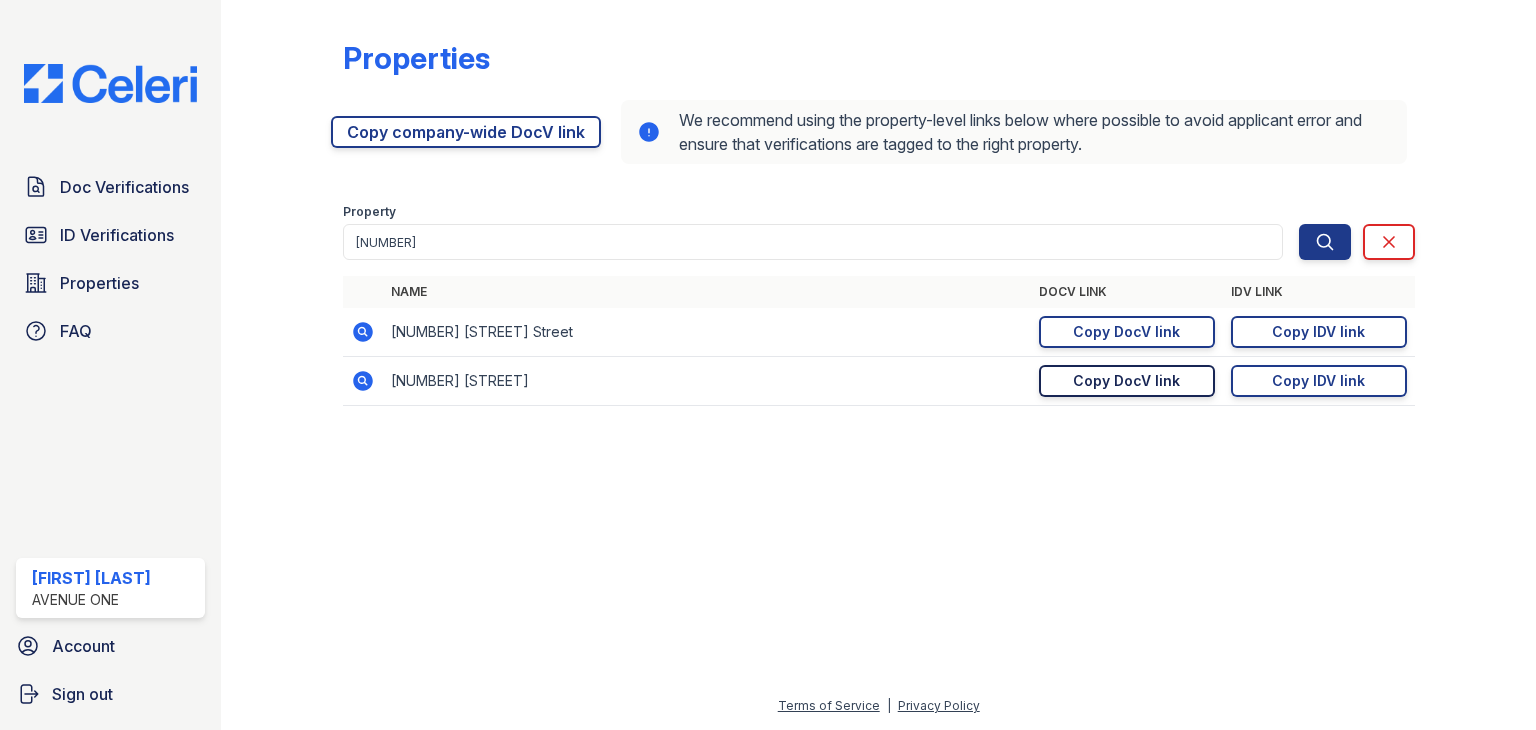 click on "Copy DocV link" at bounding box center [1126, 381] 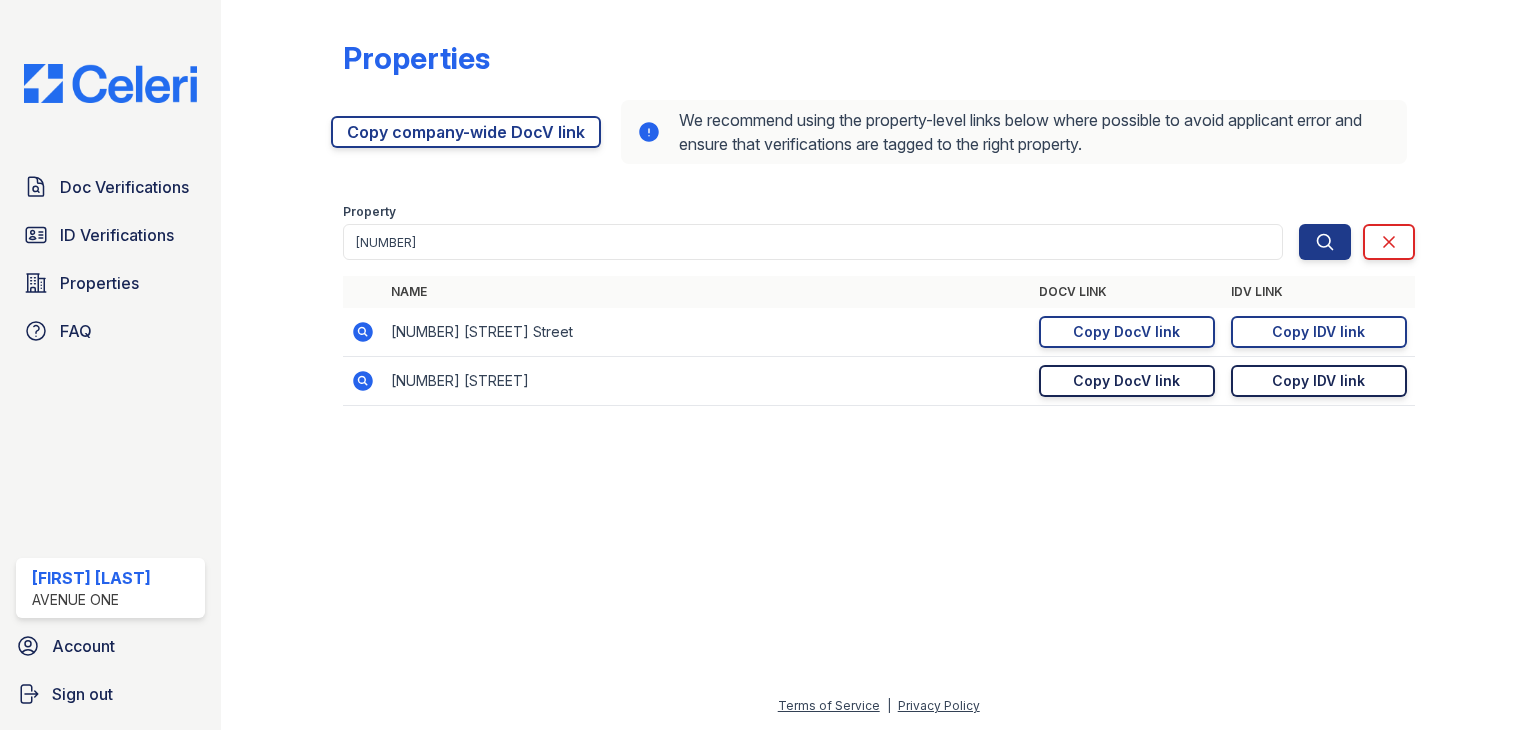 click on "Copy IDV link
Copy link" at bounding box center (1319, 381) 